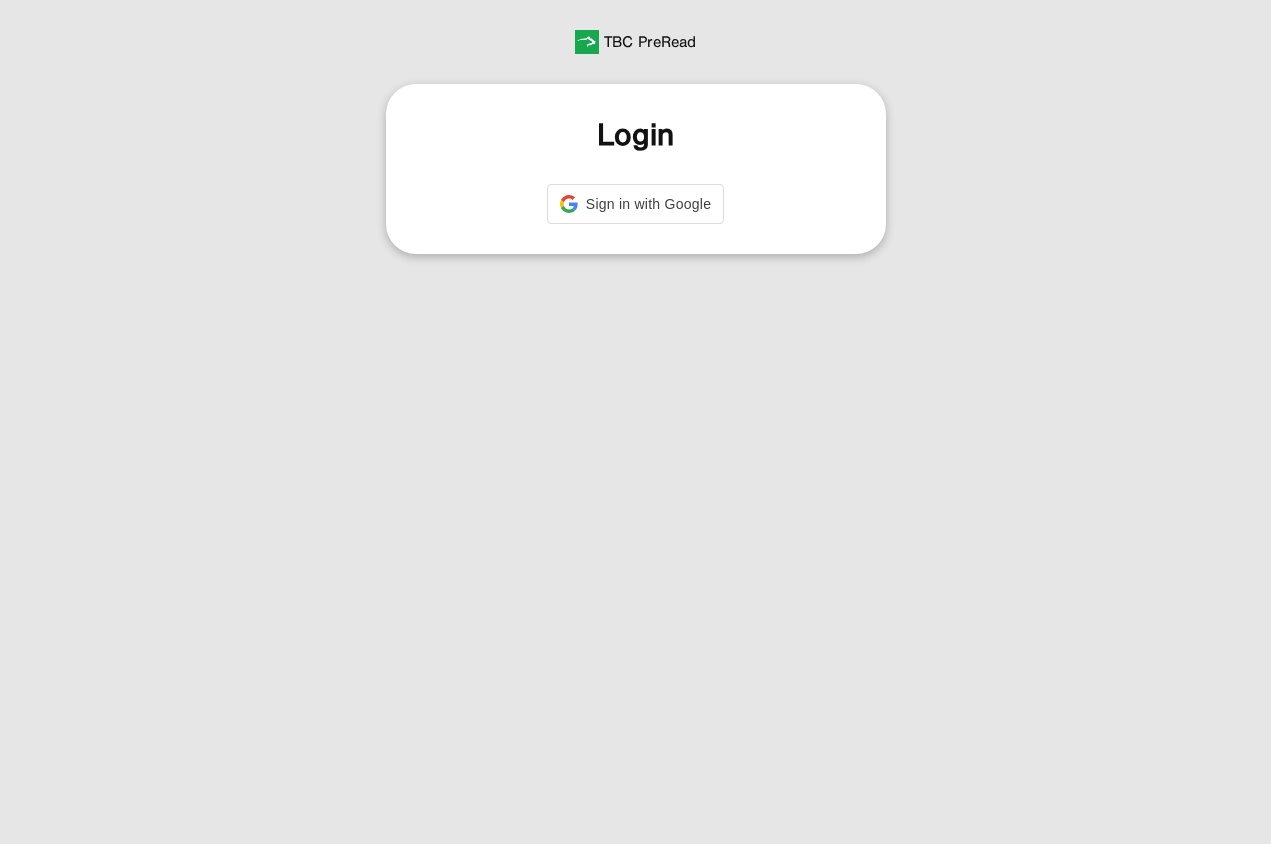 scroll, scrollTop: 0, scrollLeft: 0, axis: both 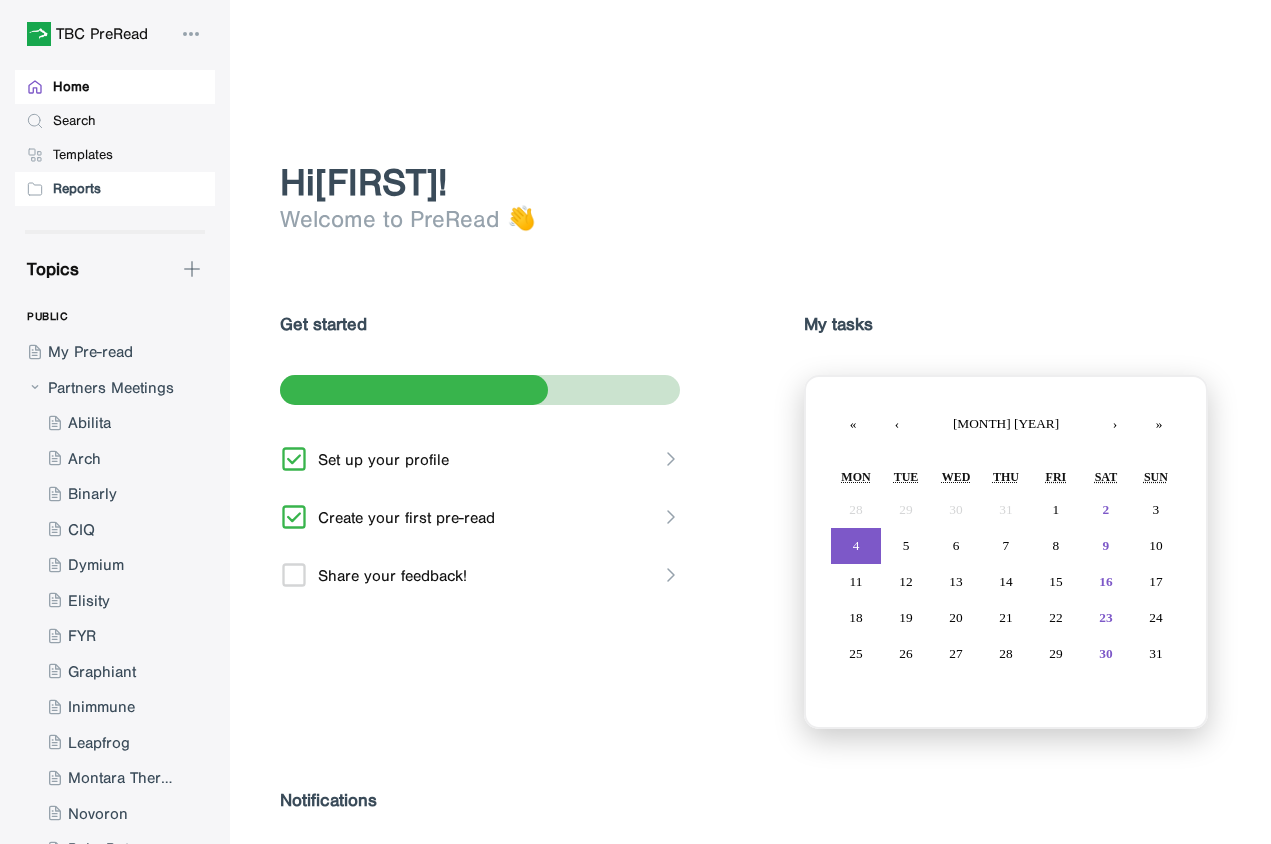 click on "Reports" at bounding box center (77, 189) 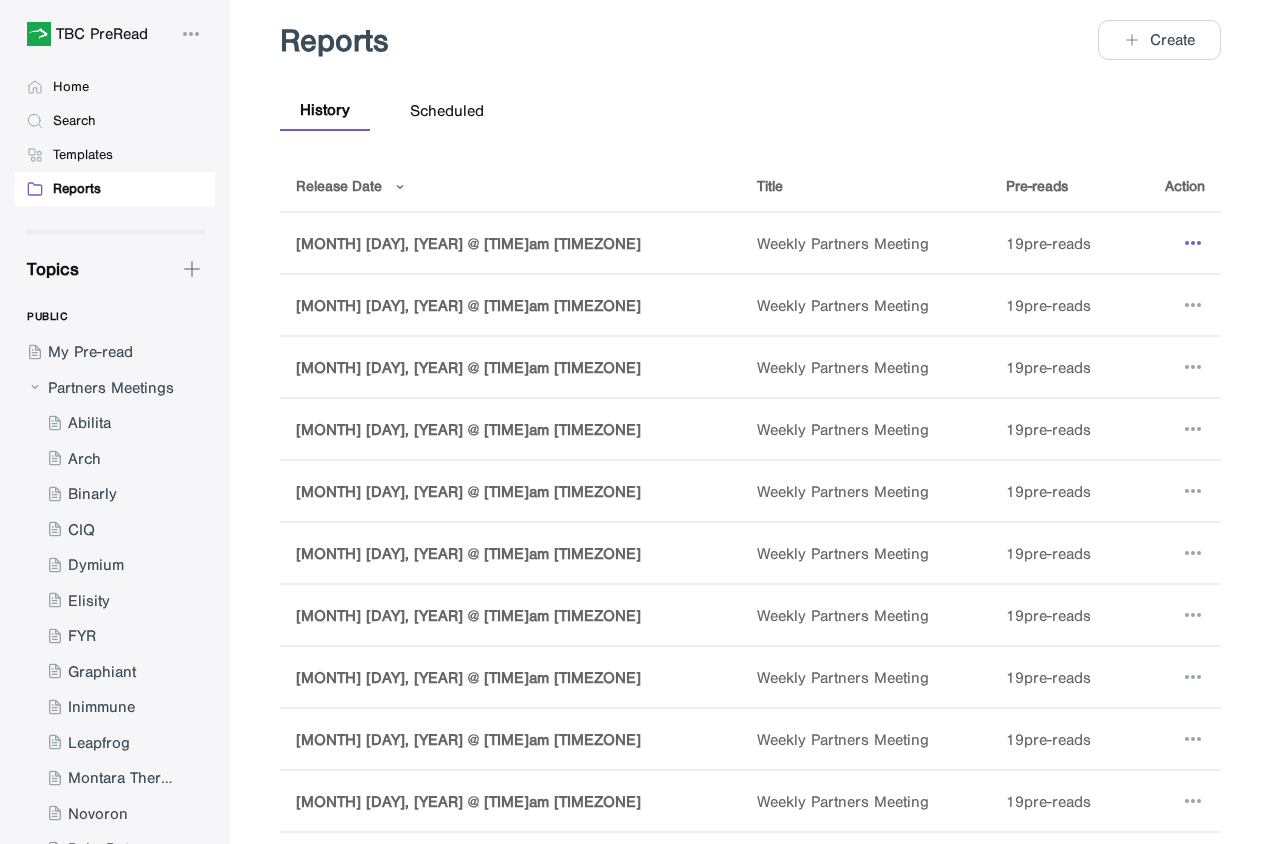 click 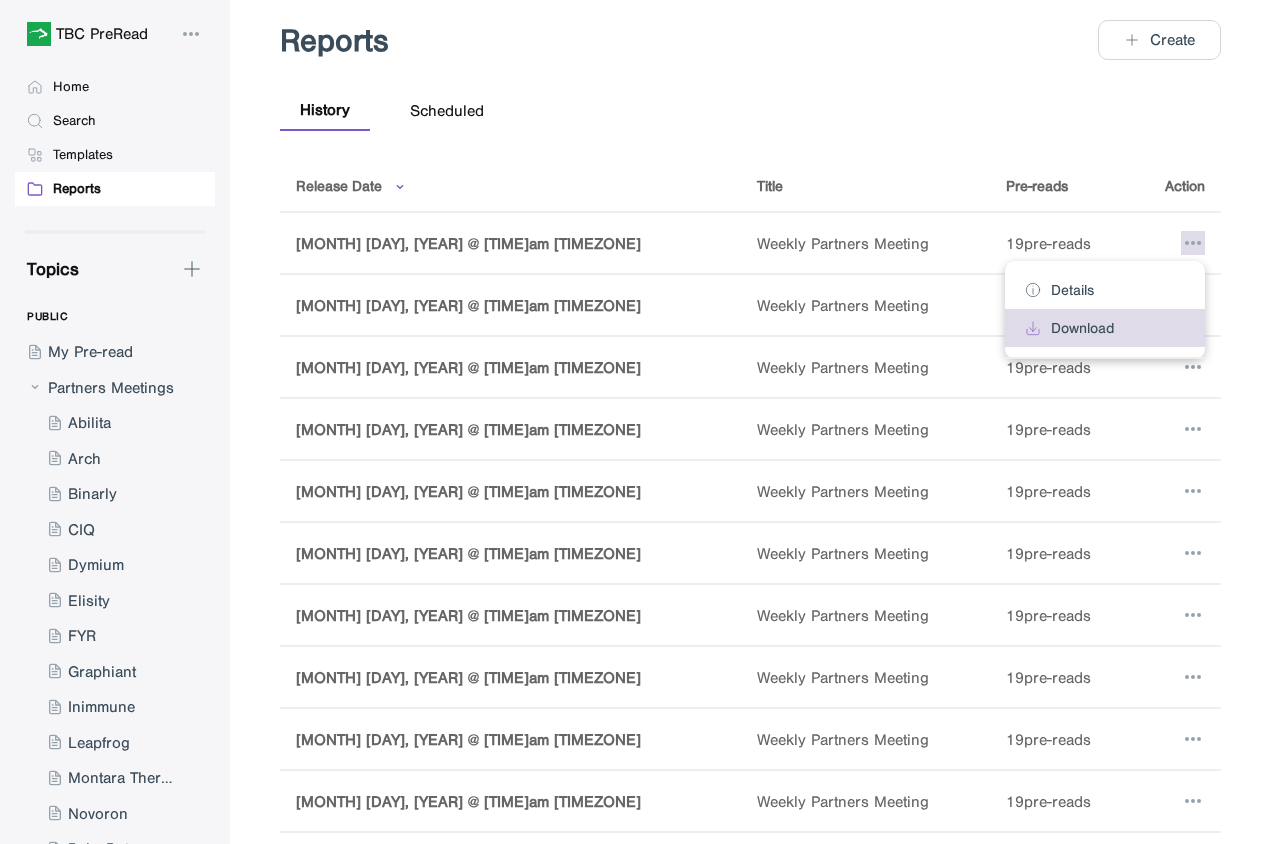 click on "Download" at bounding box center [1082, 328] 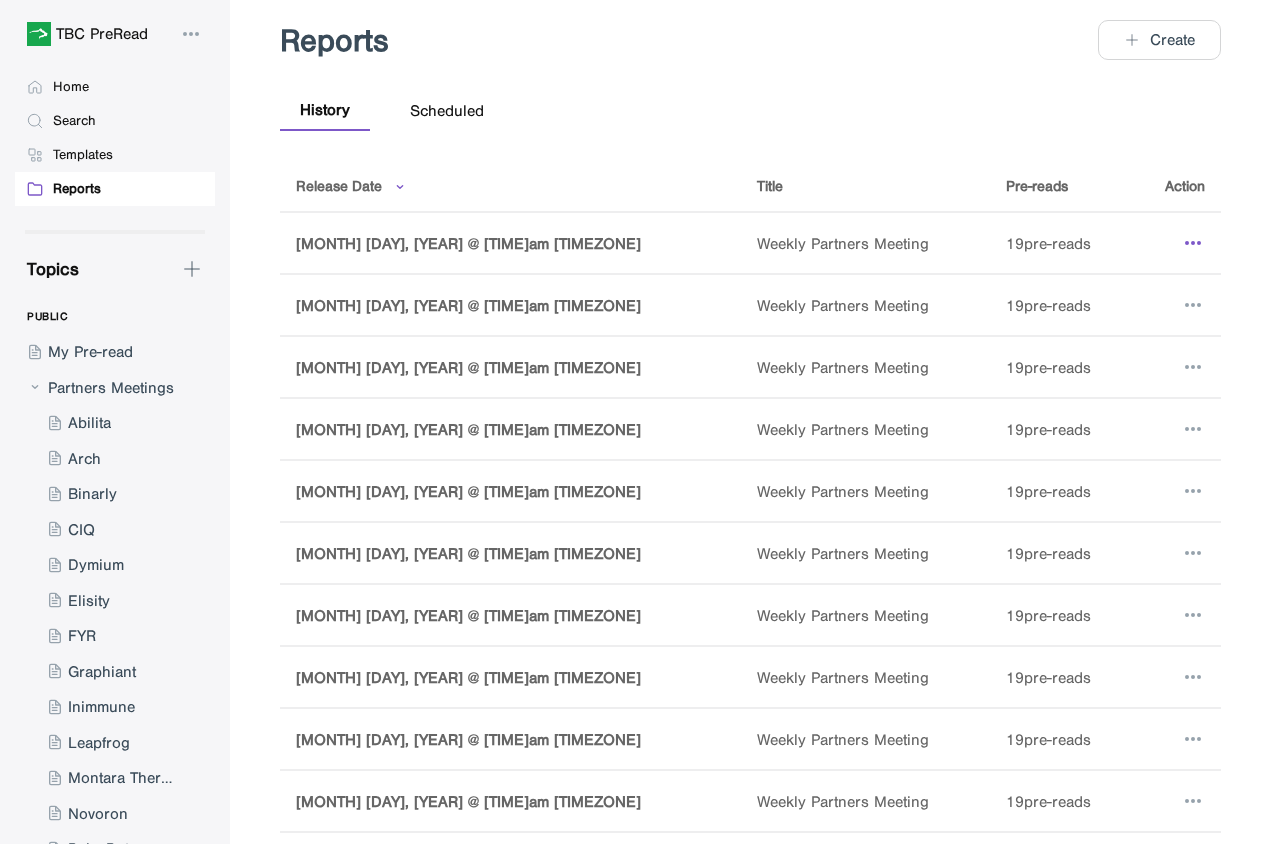 click 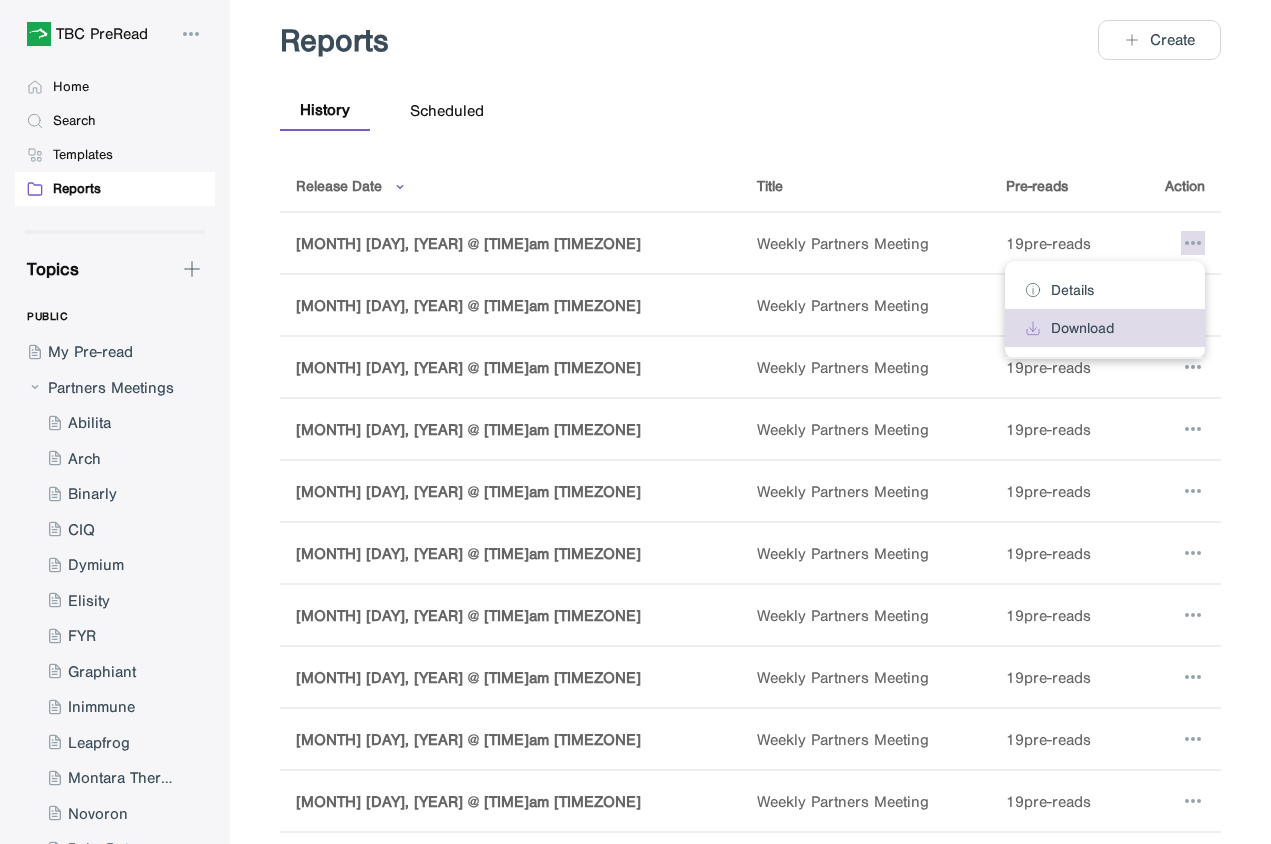 click 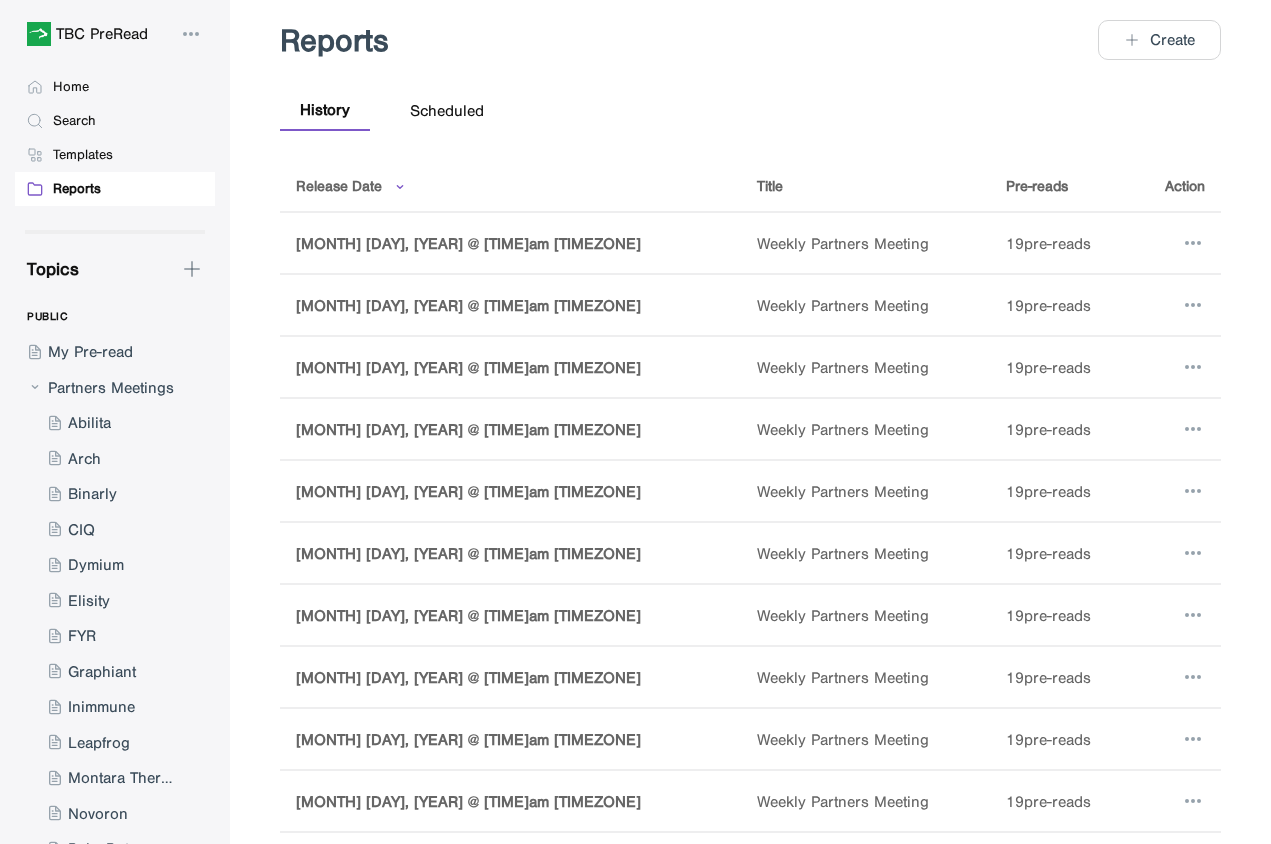 click on "[MONTH] [DAY], [YEAR] @ [TIME] [TIMEZONE]" at bounding box center (510, 243) 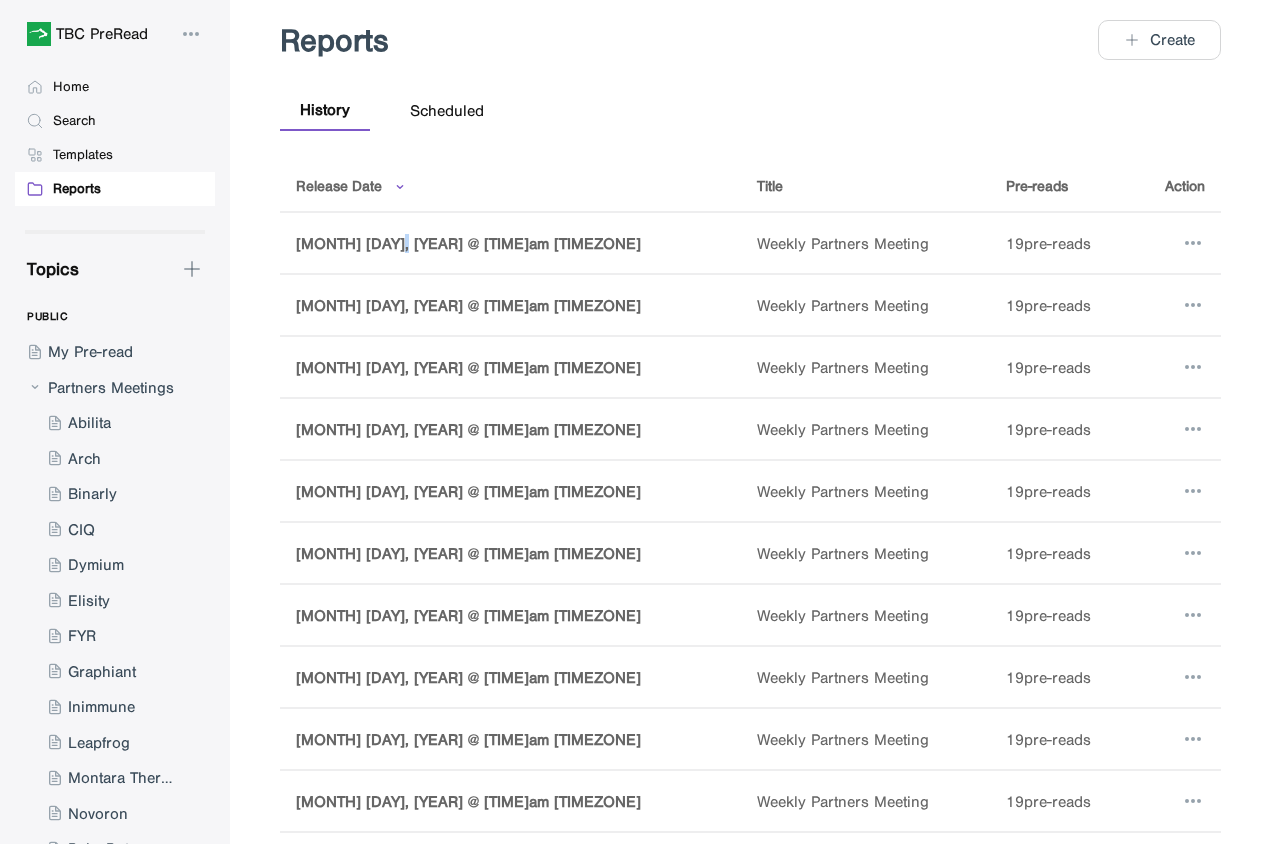 click on "[MONTH] [DAY], [YEAR] @ [TIME] [TIMEZONE]" at bounding box center (510, 243) 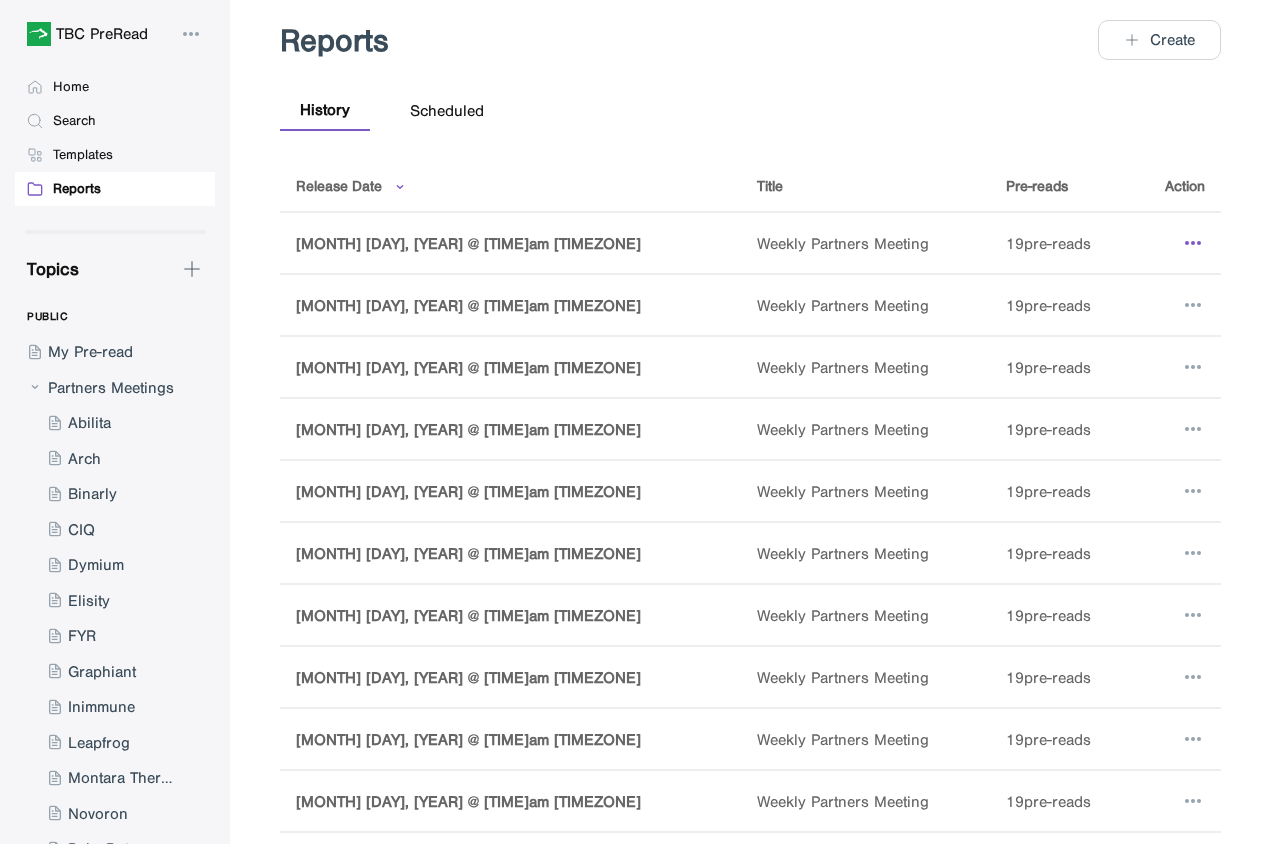 click 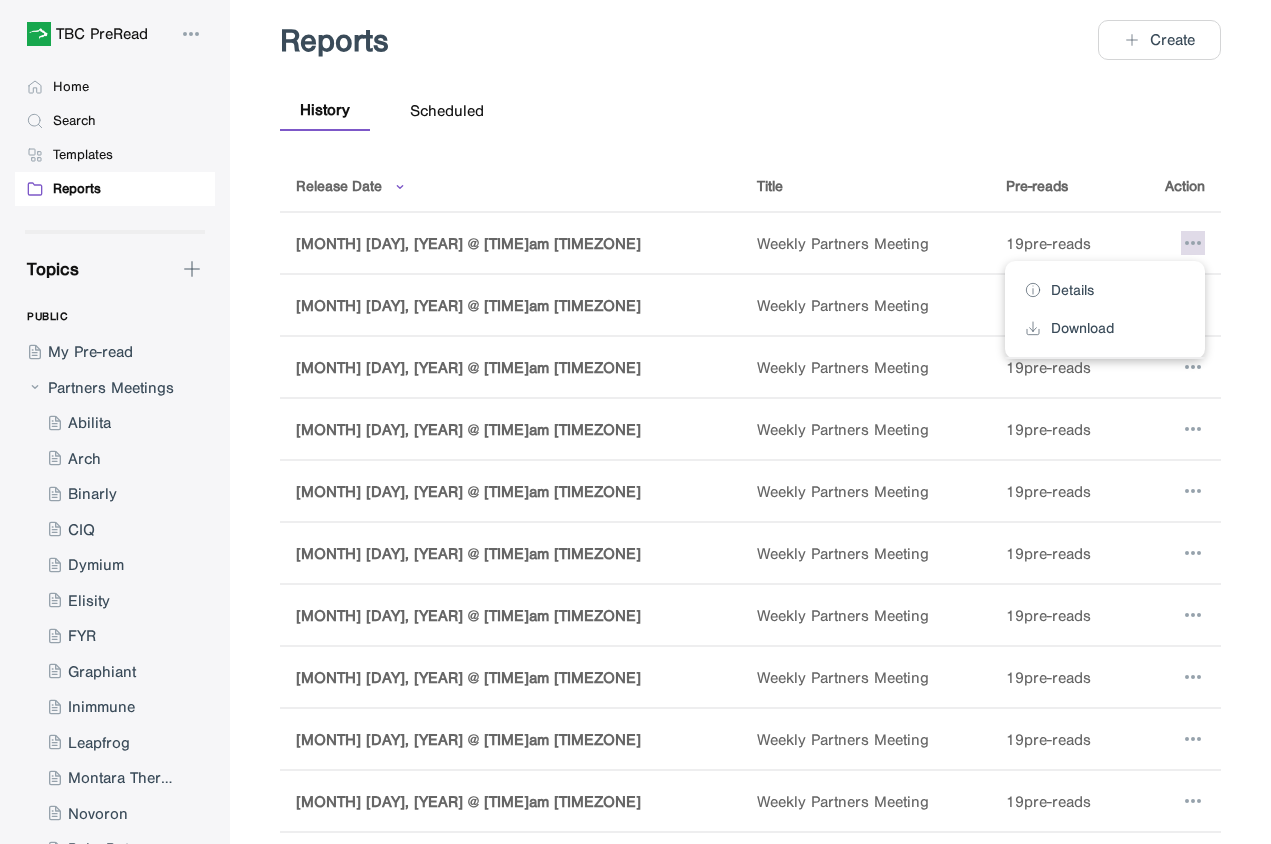 click on "Details" at bounding box center [1072, 290] 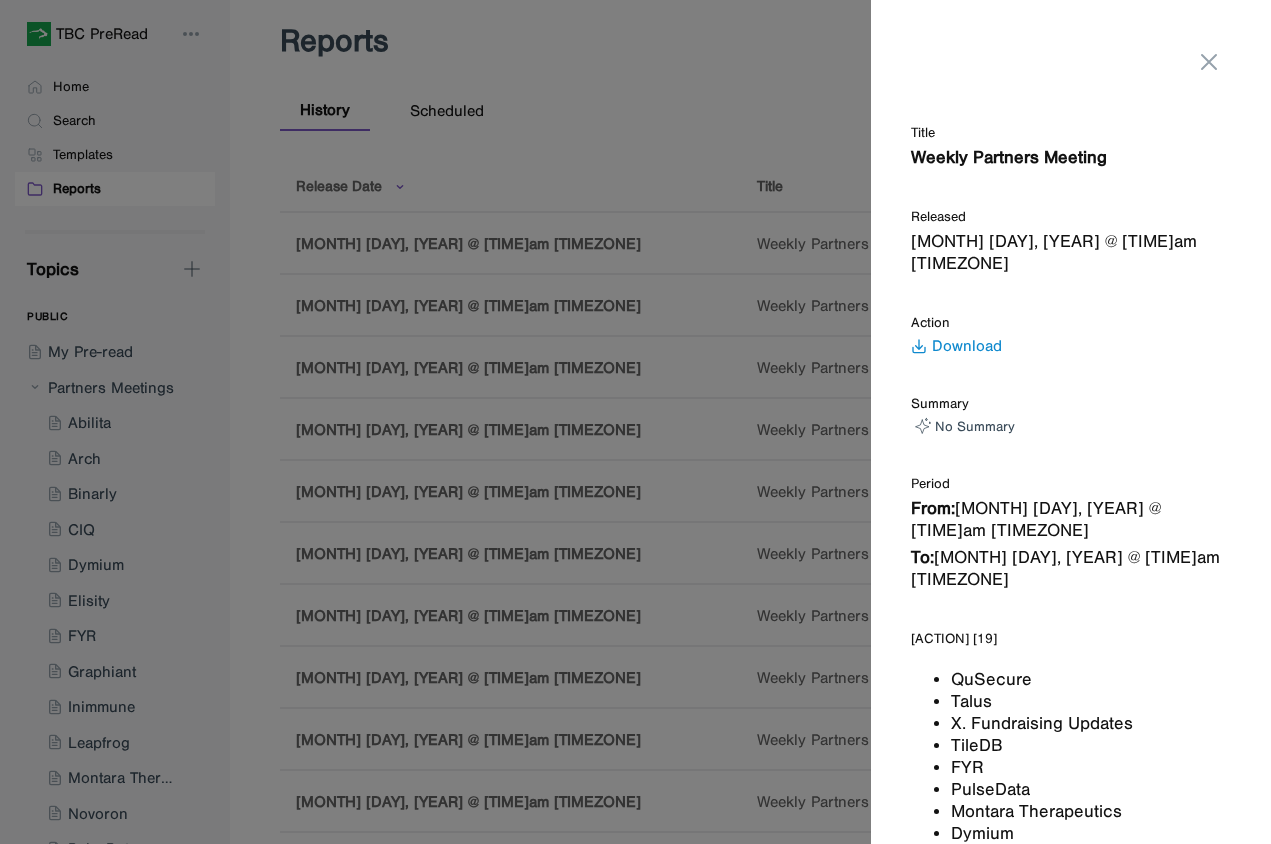click on "Download" at bounding box center [967, 345] 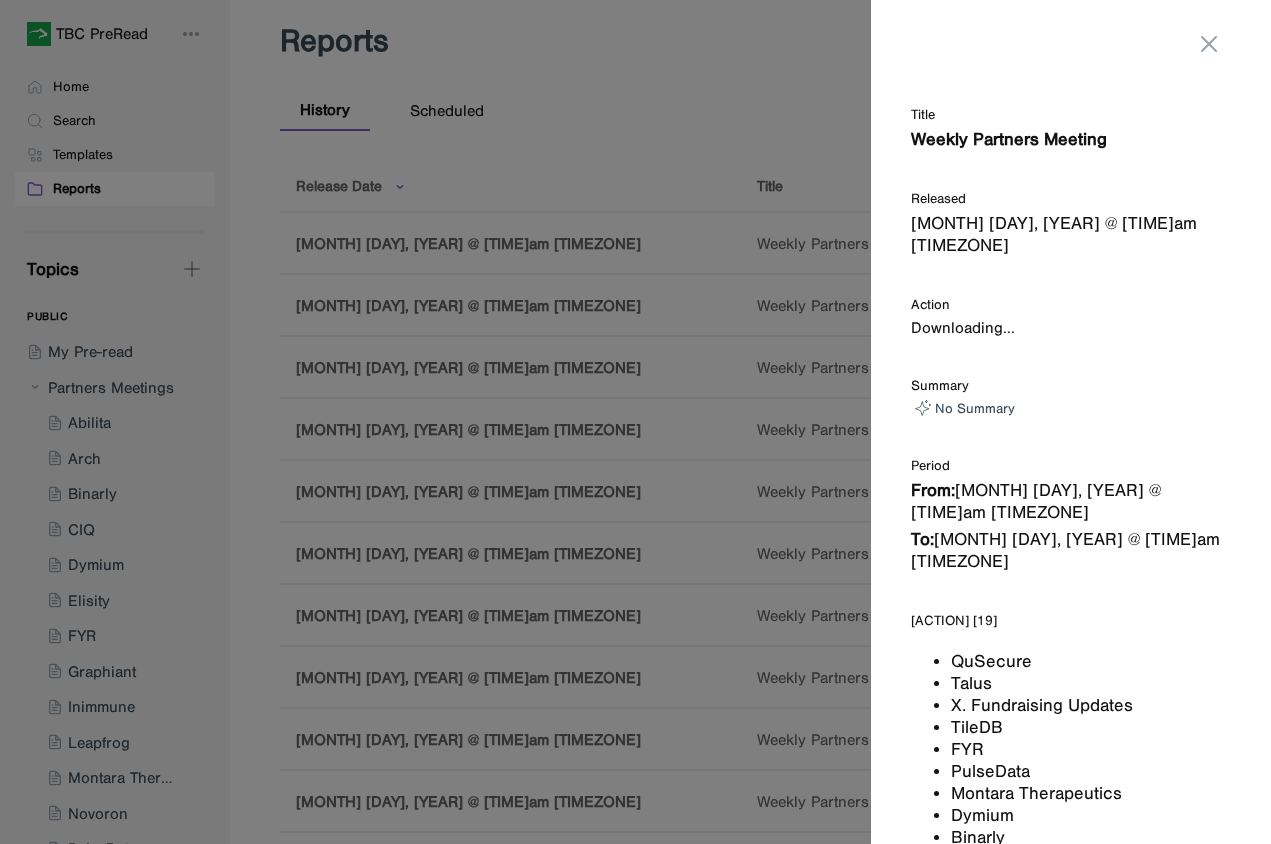 scroll, scrollTop: 0, scrollLeft: 0, axis: both 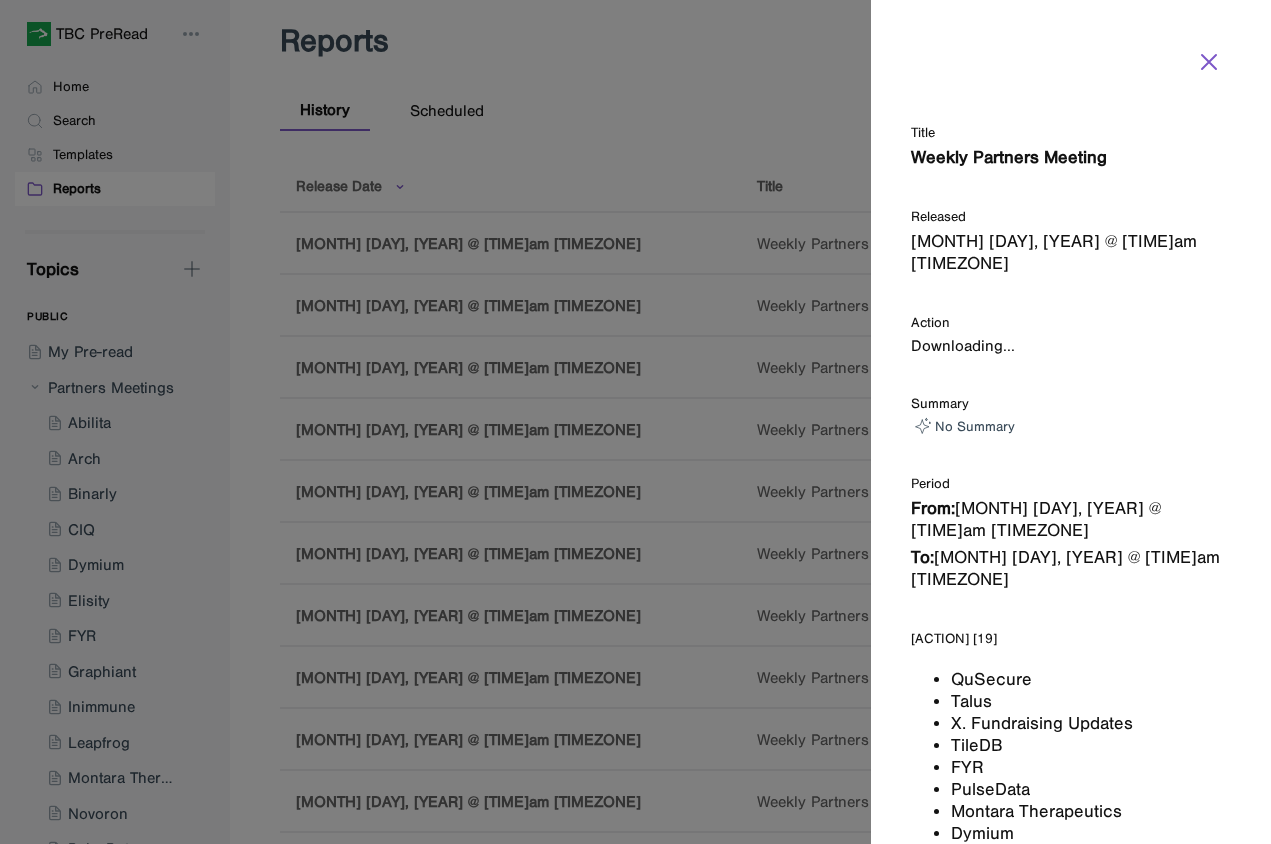 click 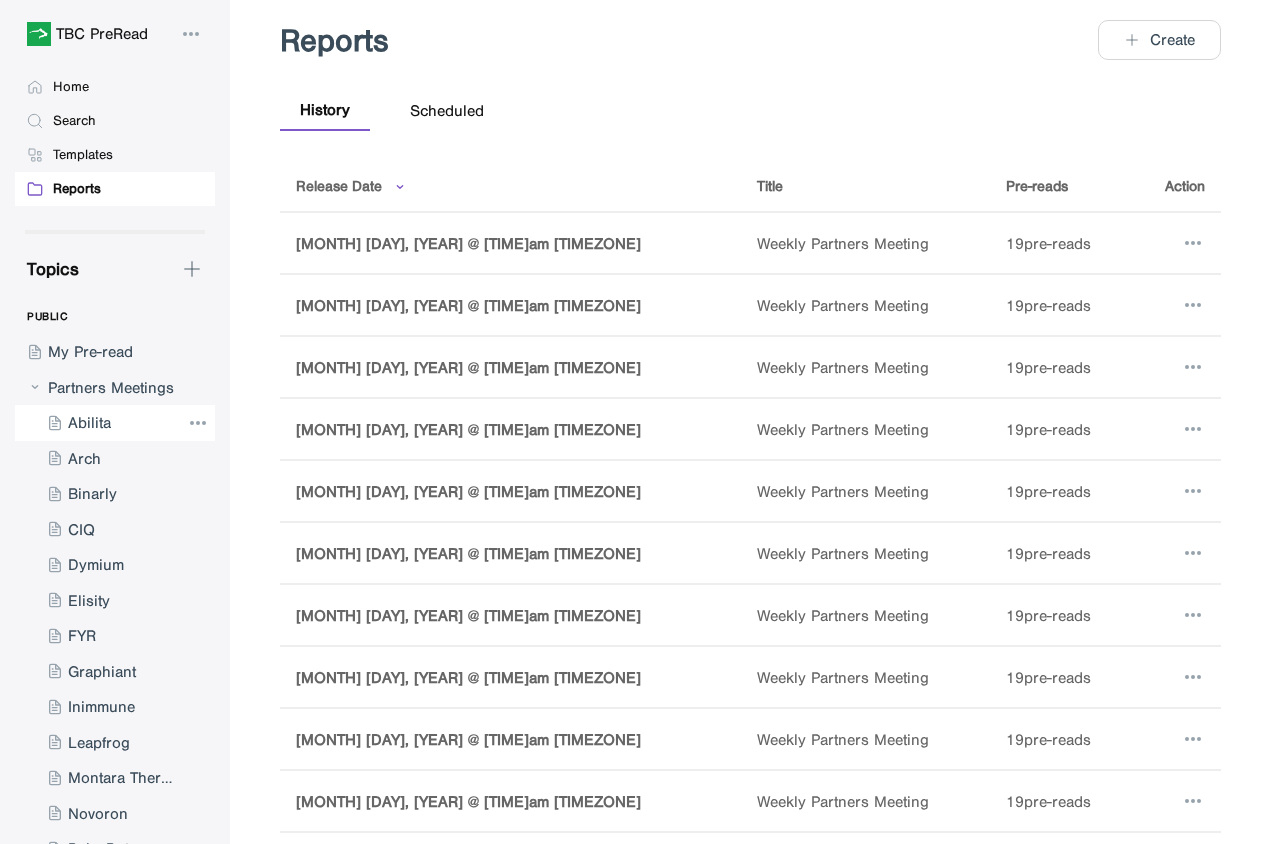 click at bounding box center [97, 423] 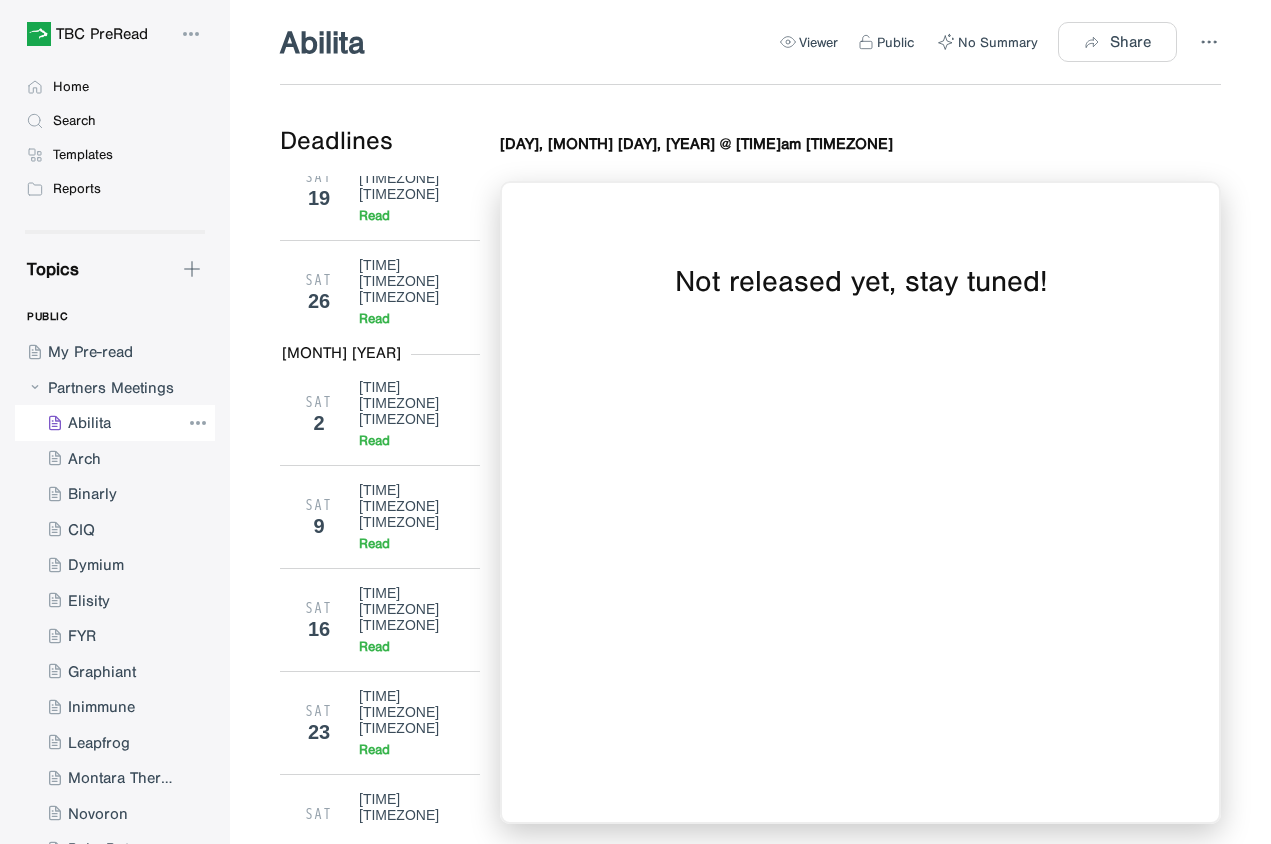 scroll, scrollTop: 8930, scrollLeft: 0, axis: vertical 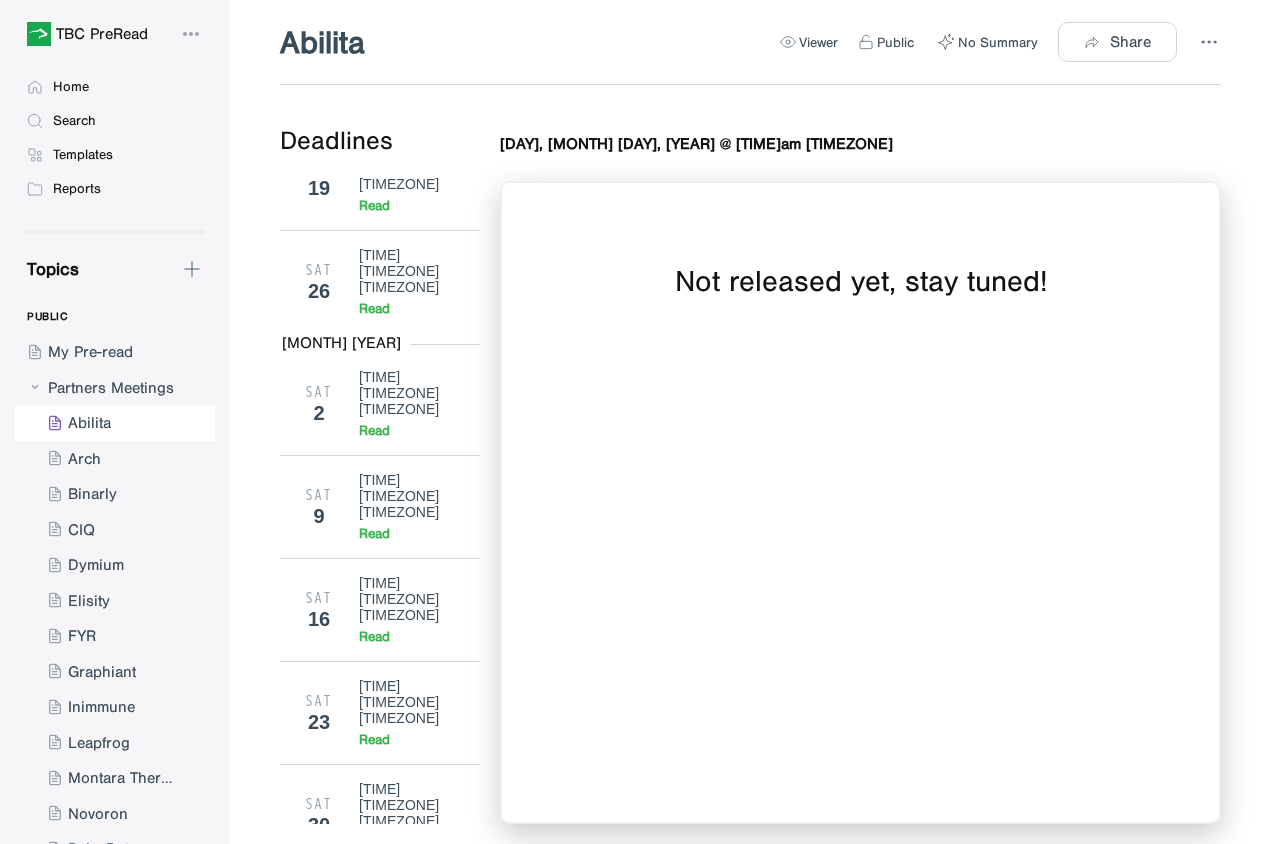 click on "[DAY] [DAY] [TIME]    [TIMEZONE] [ACTION]" at bounding box center [380, 4592] 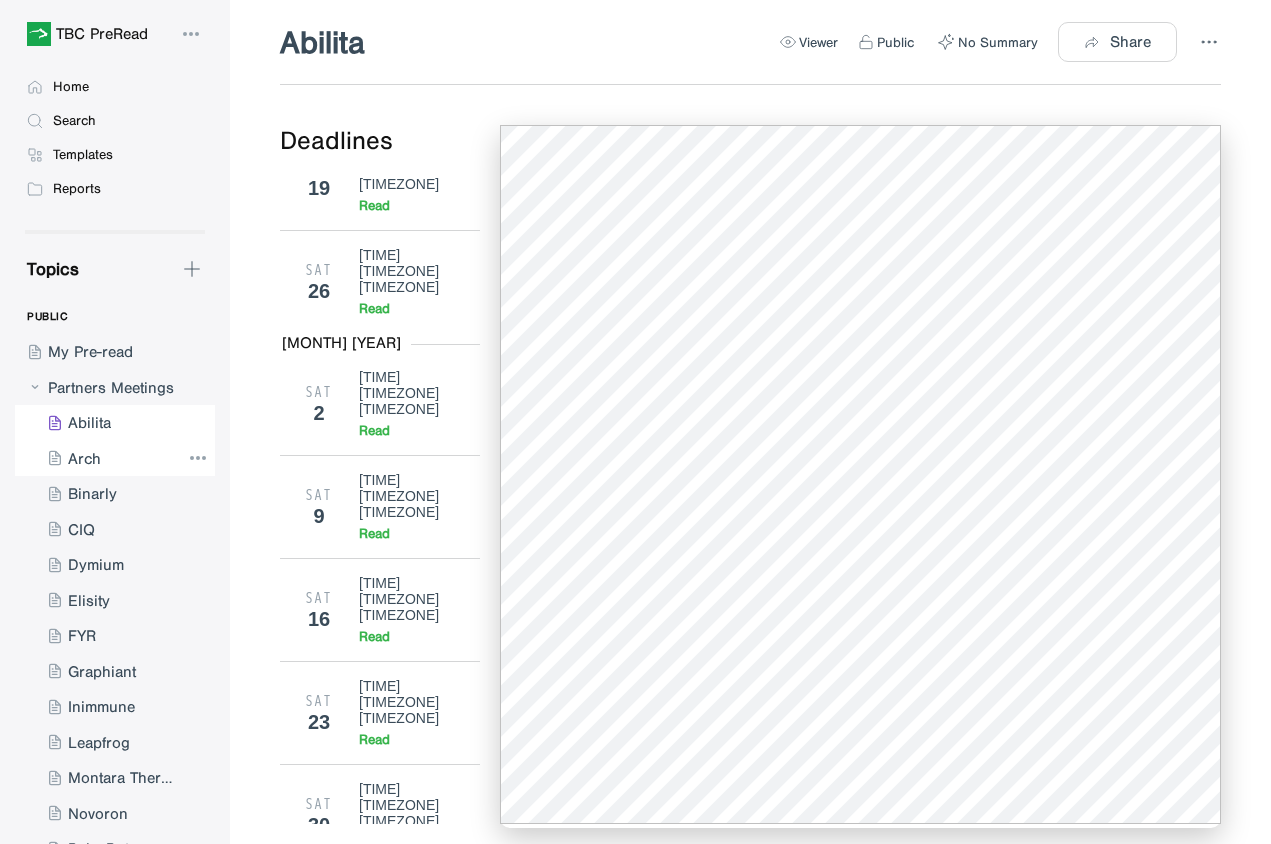 click at bounding box center (97, 459) 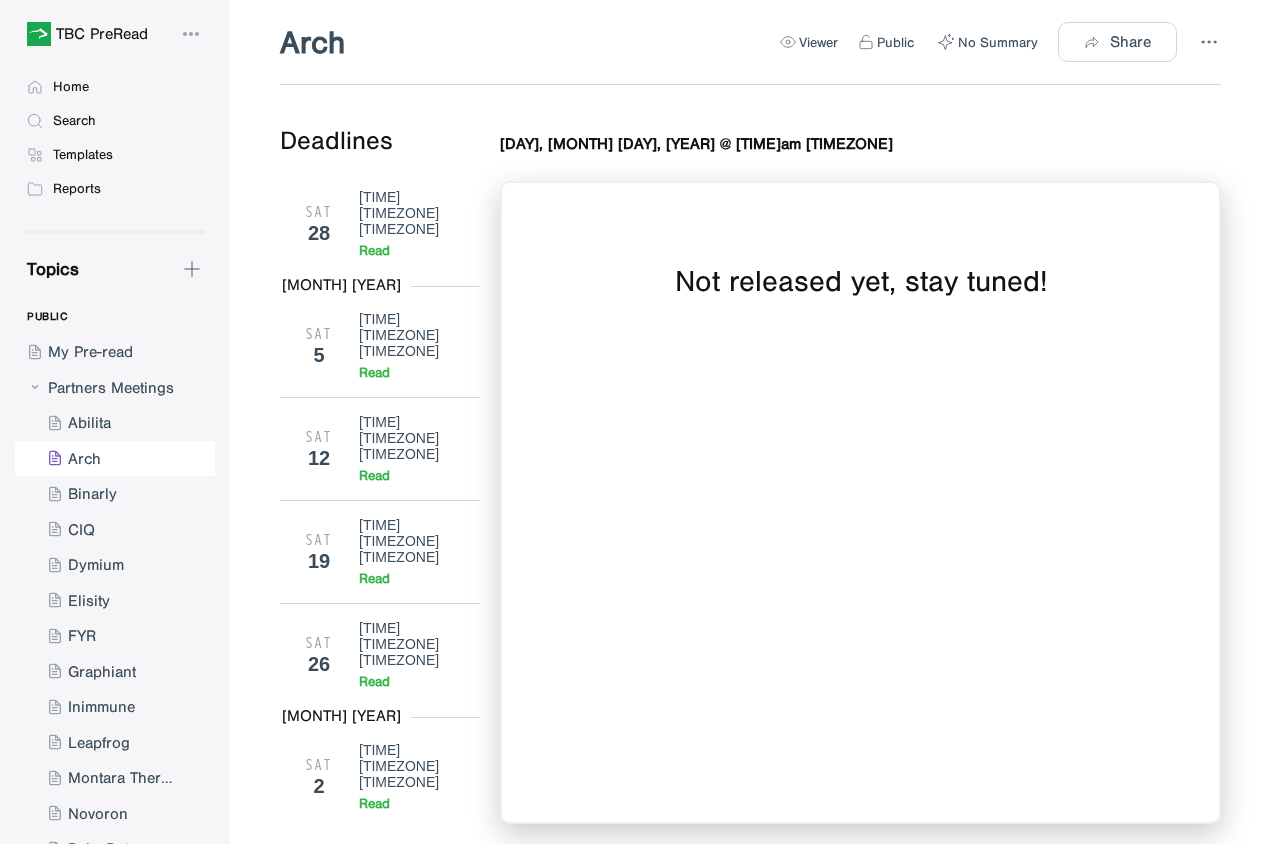 scroll, scrollTop: 8930, scrollLeft: 0, axis: vertical 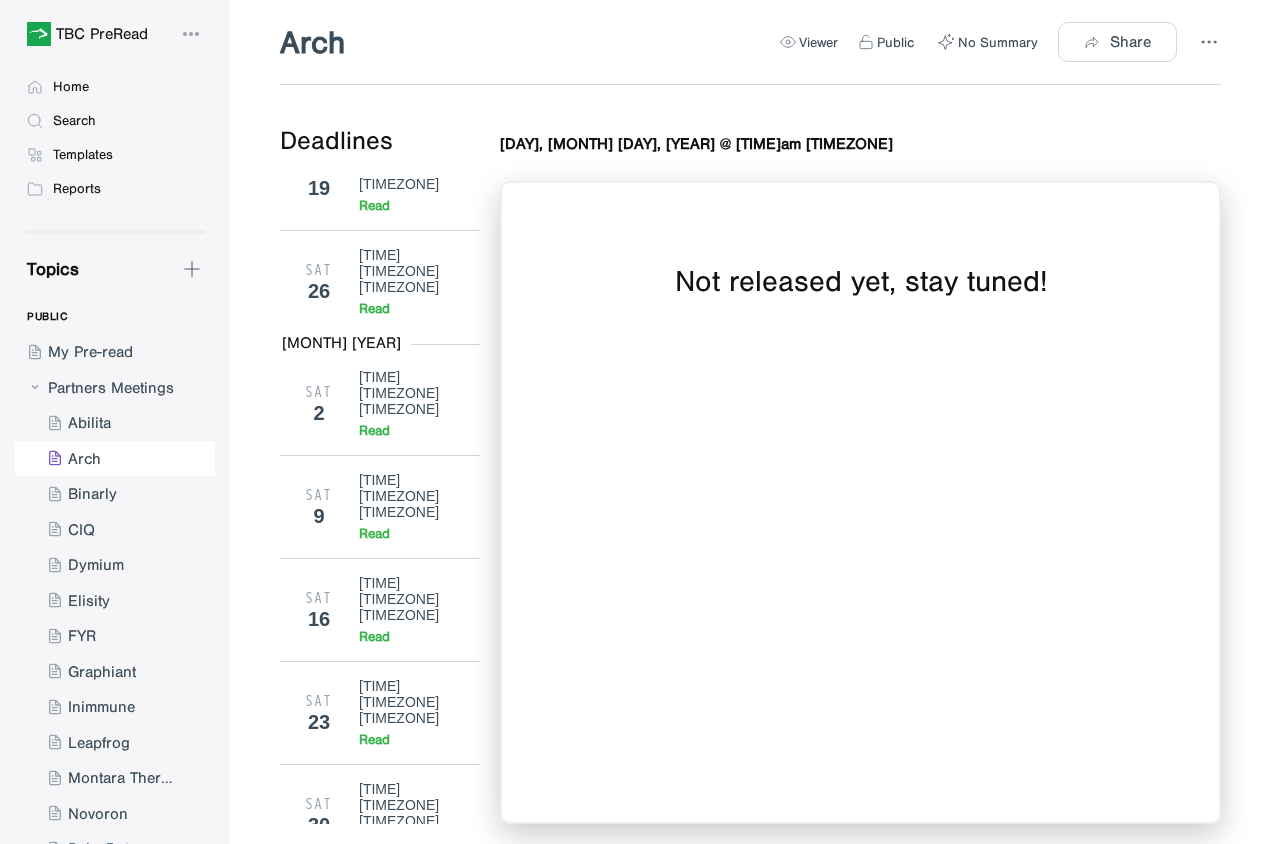 click on "Read" at bounding box center (374, 4618) 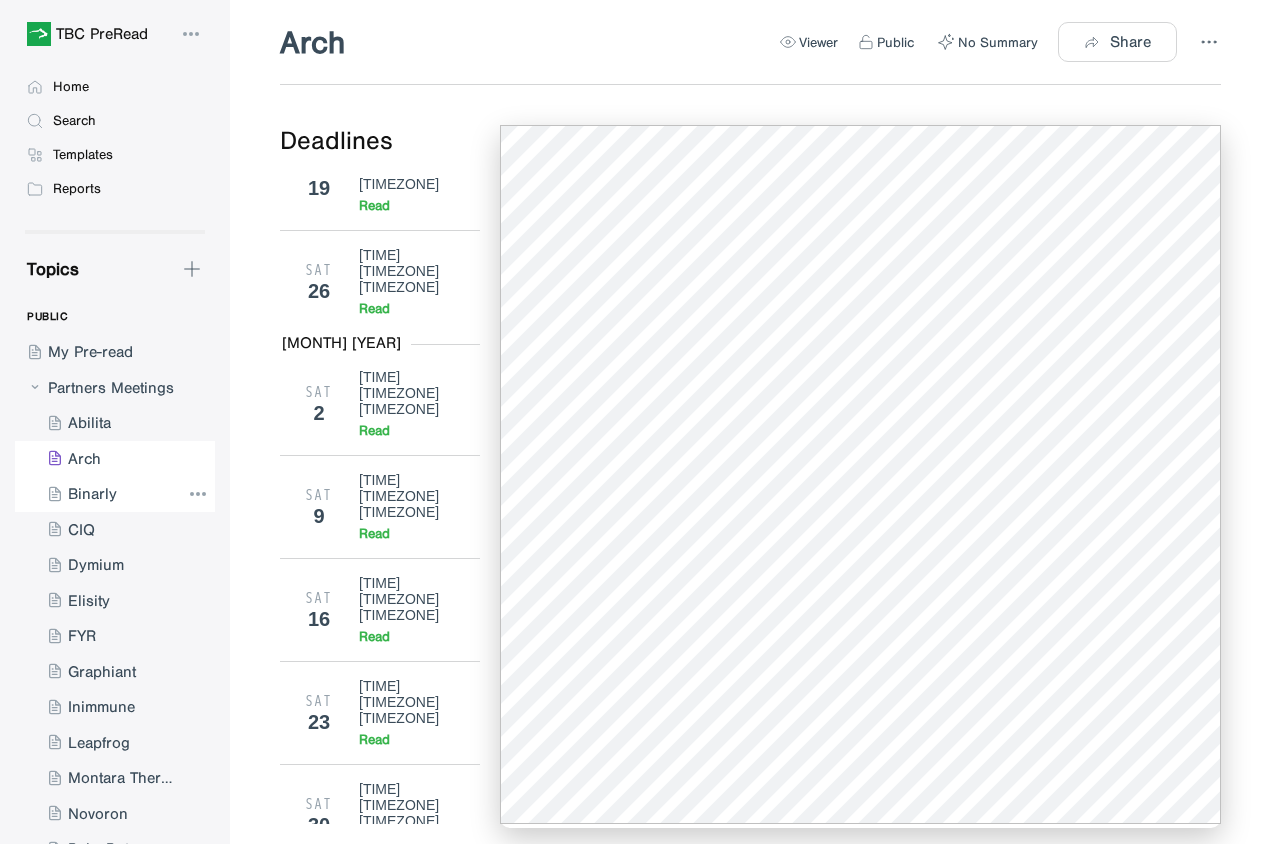 click at bounding box center [97, 494] 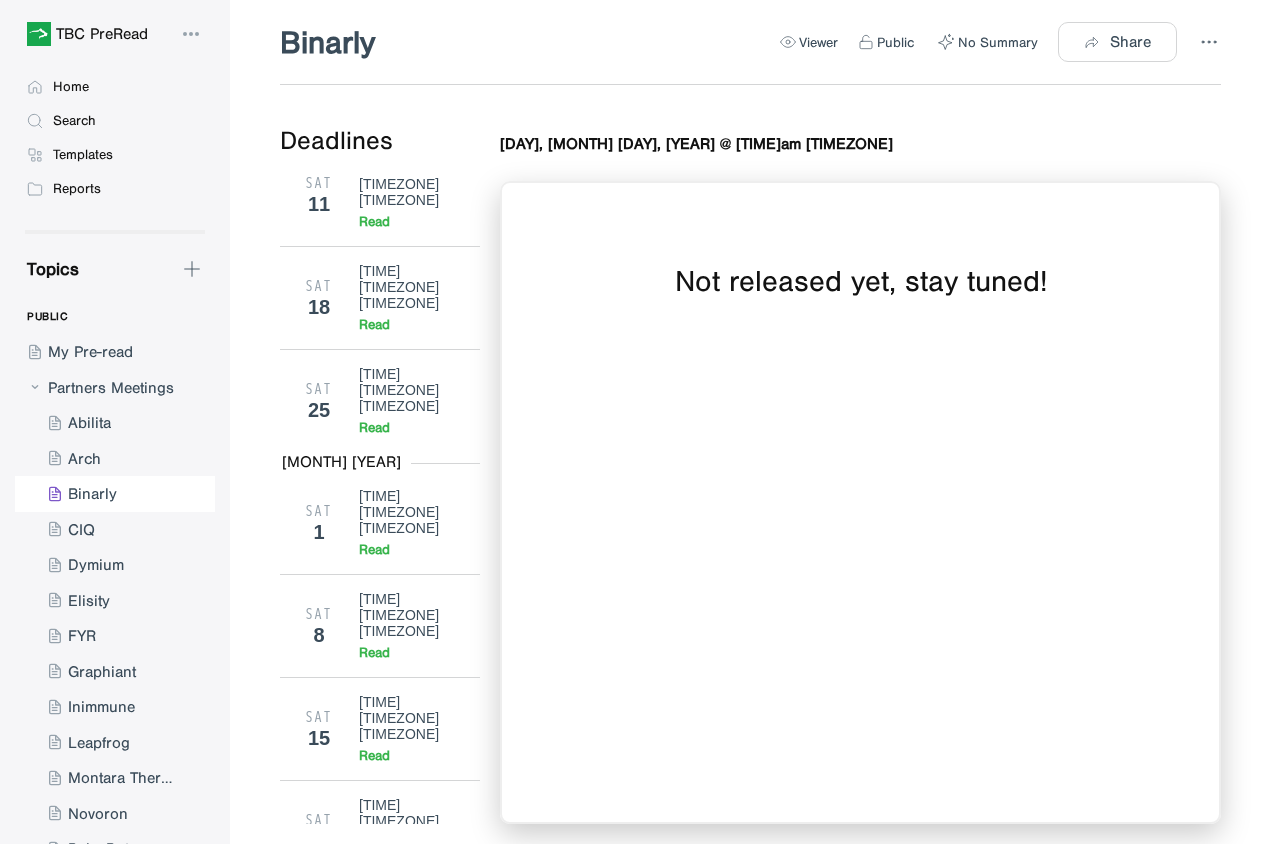 scroll, scrollTop: 5360, scrollLeft: 0, axis: vertical 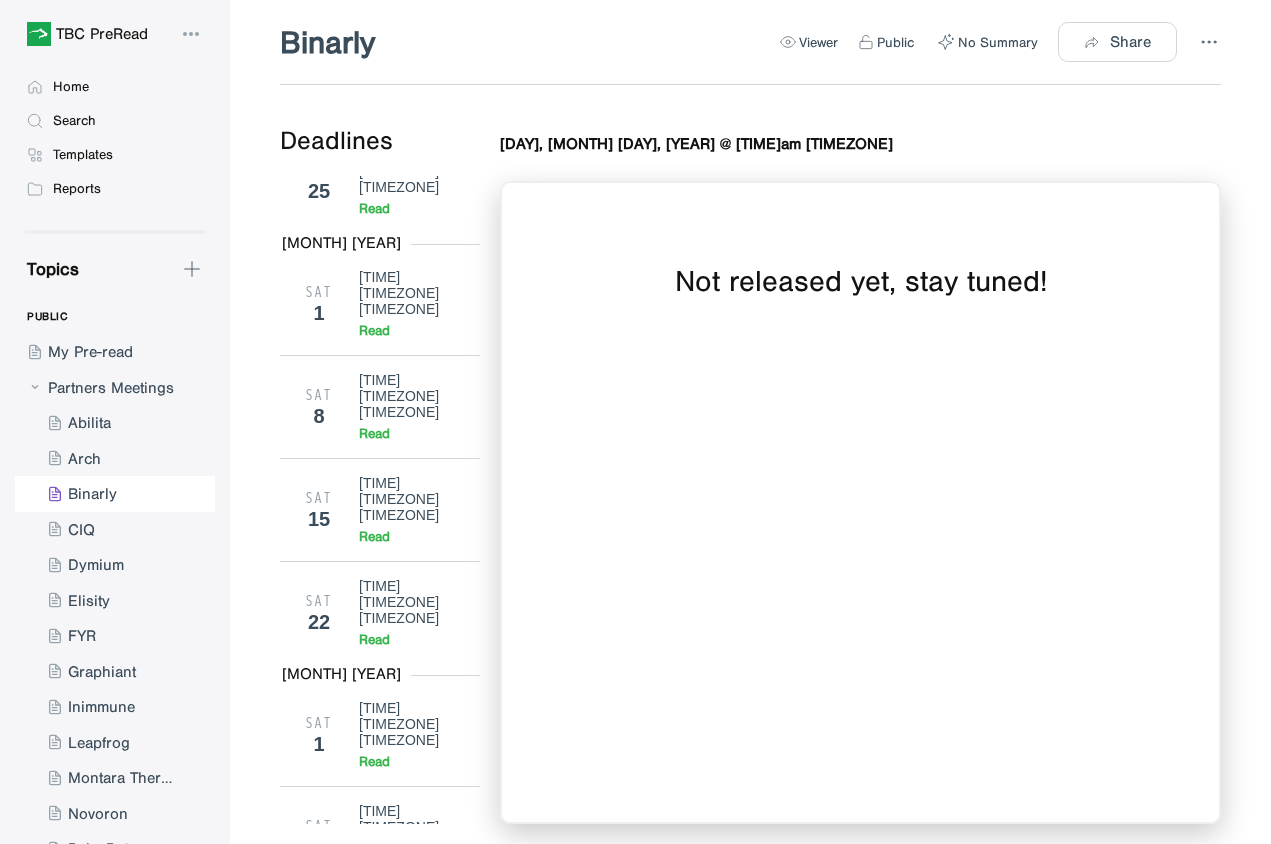 click on "[TIME]    [TIMEZONE]" at bounding box center (412, 3085) 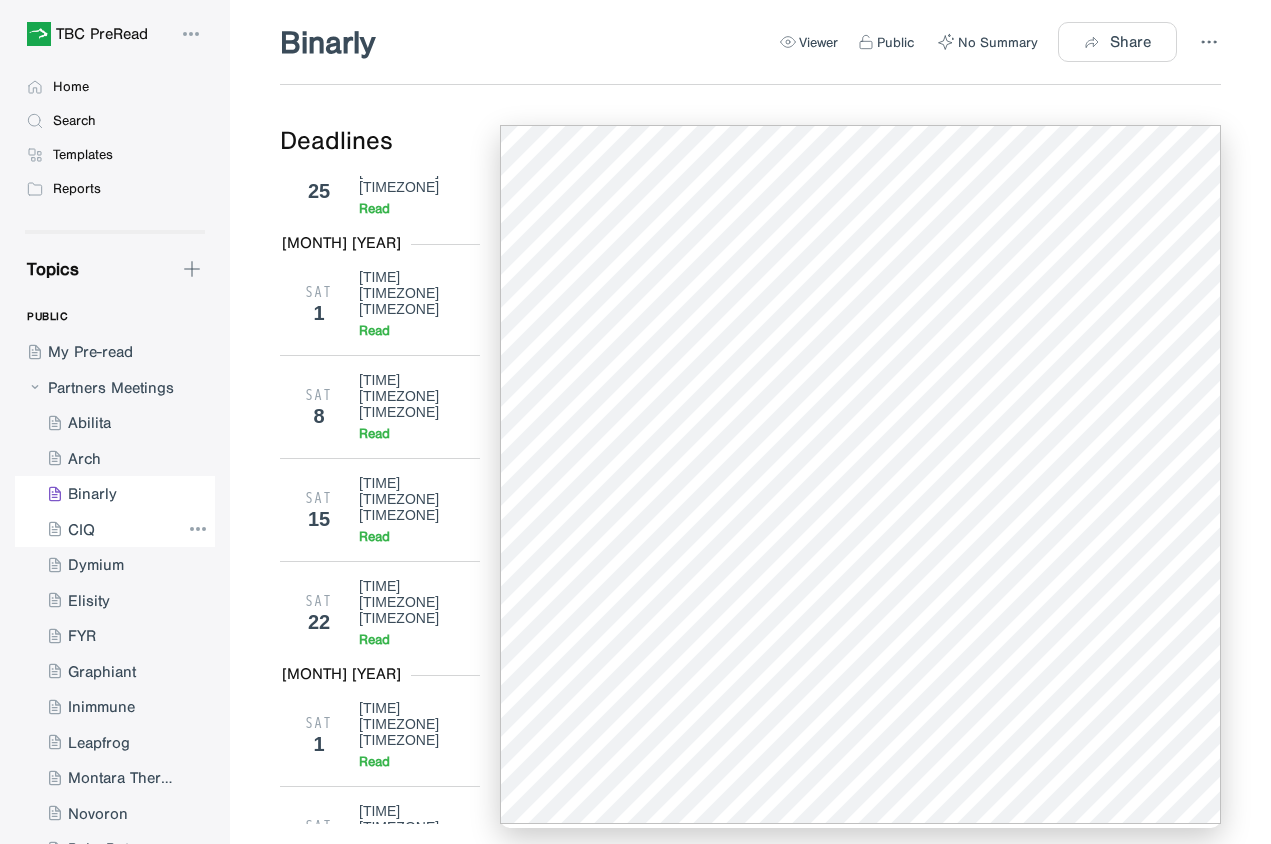 click at bounding box center [97, 530] 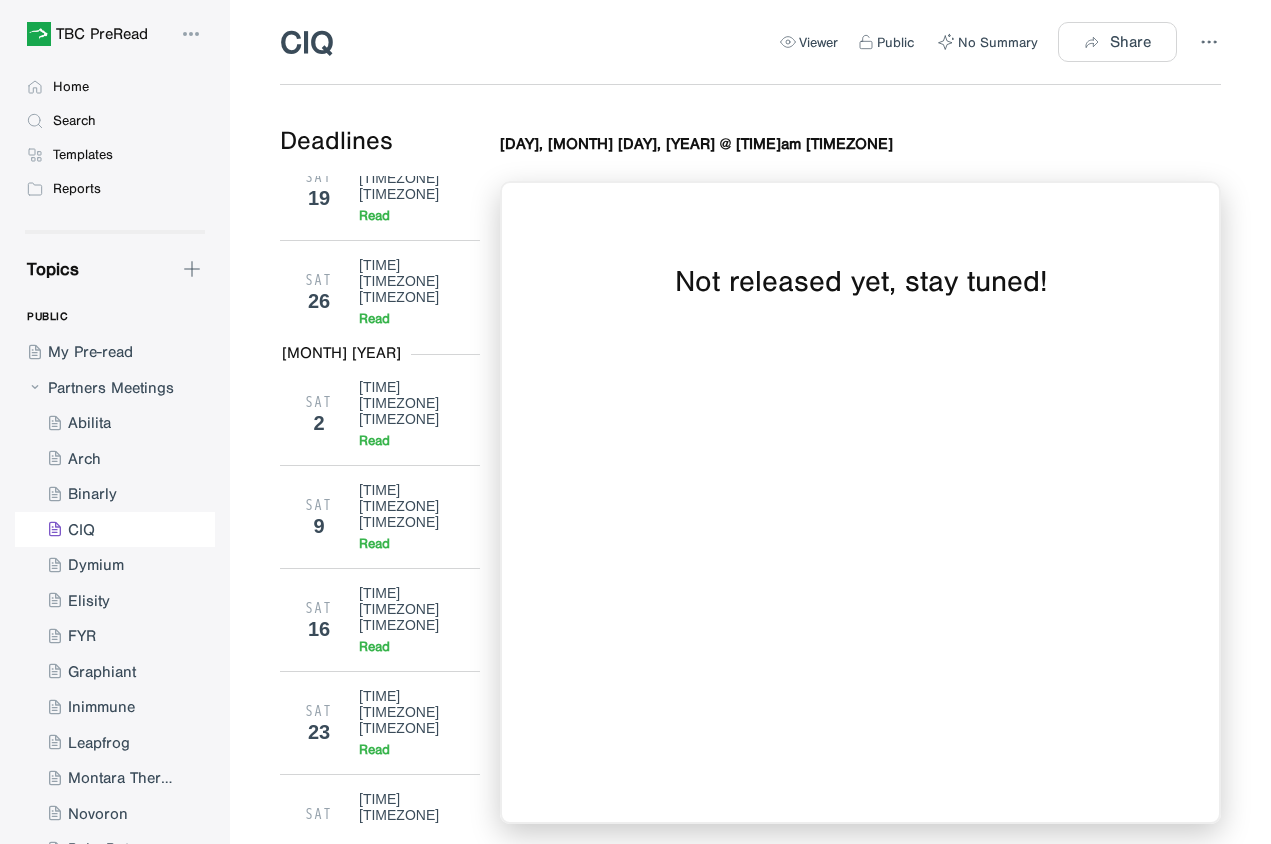 scroll, scrollTop: 8930, scrollLeft: 0, axis: vertical 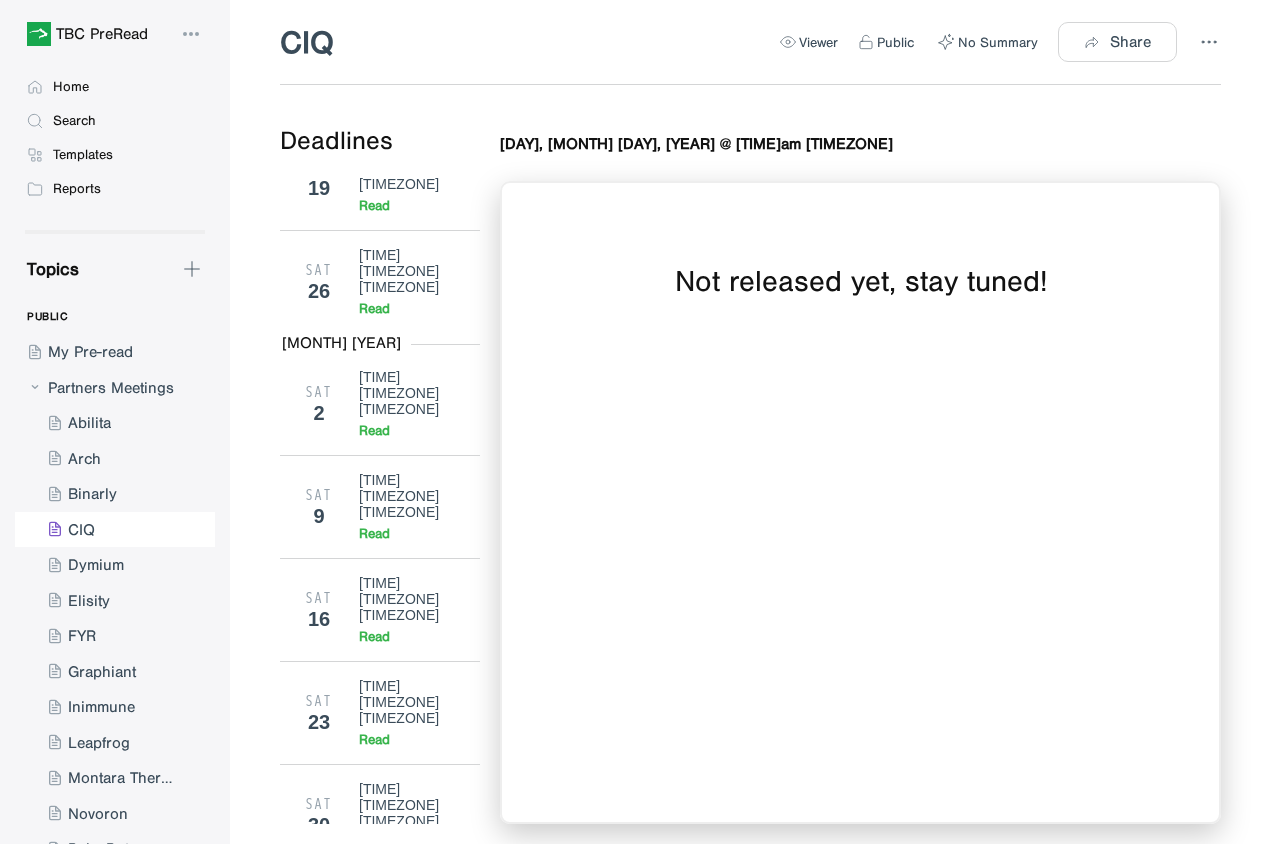 click on "Read" at bounding box center [412, 4618] 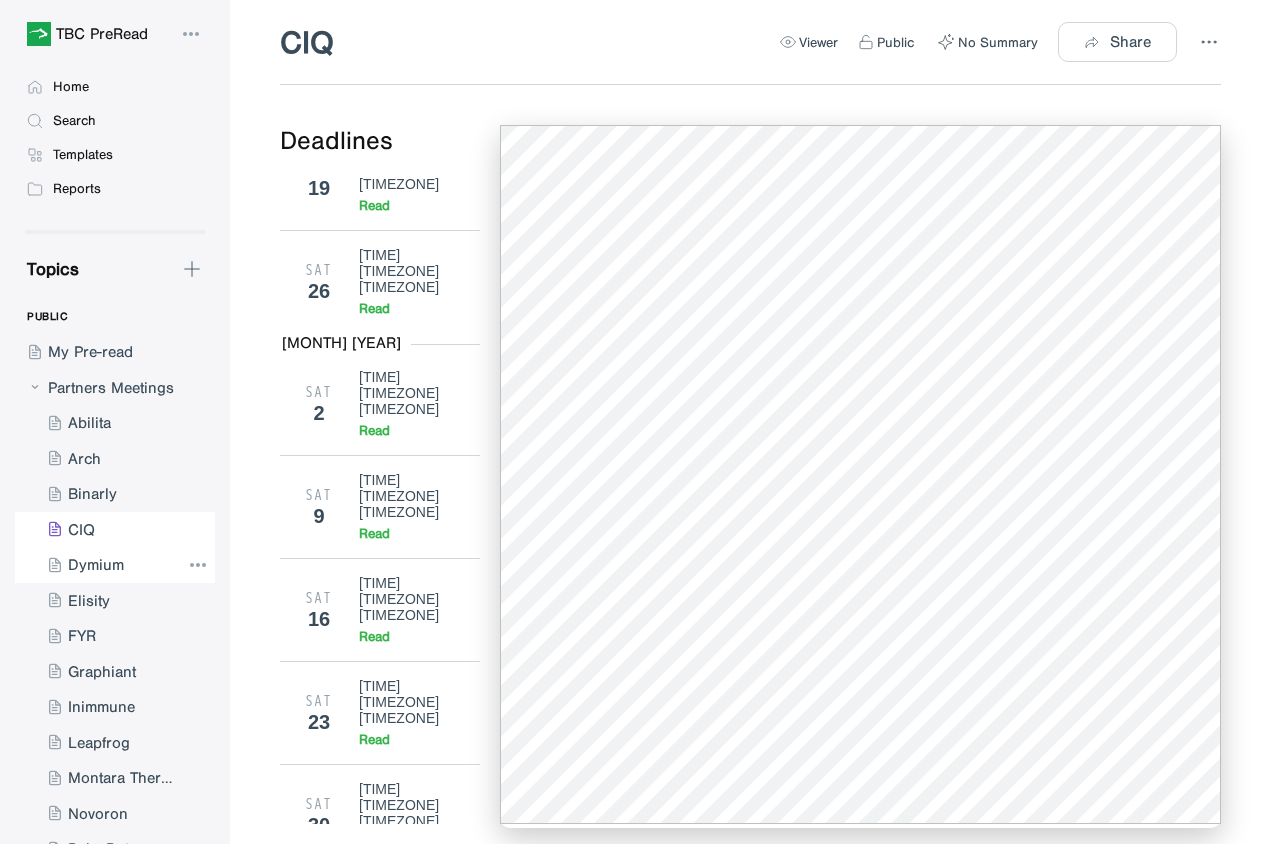 click at bounding box center [97, 565] 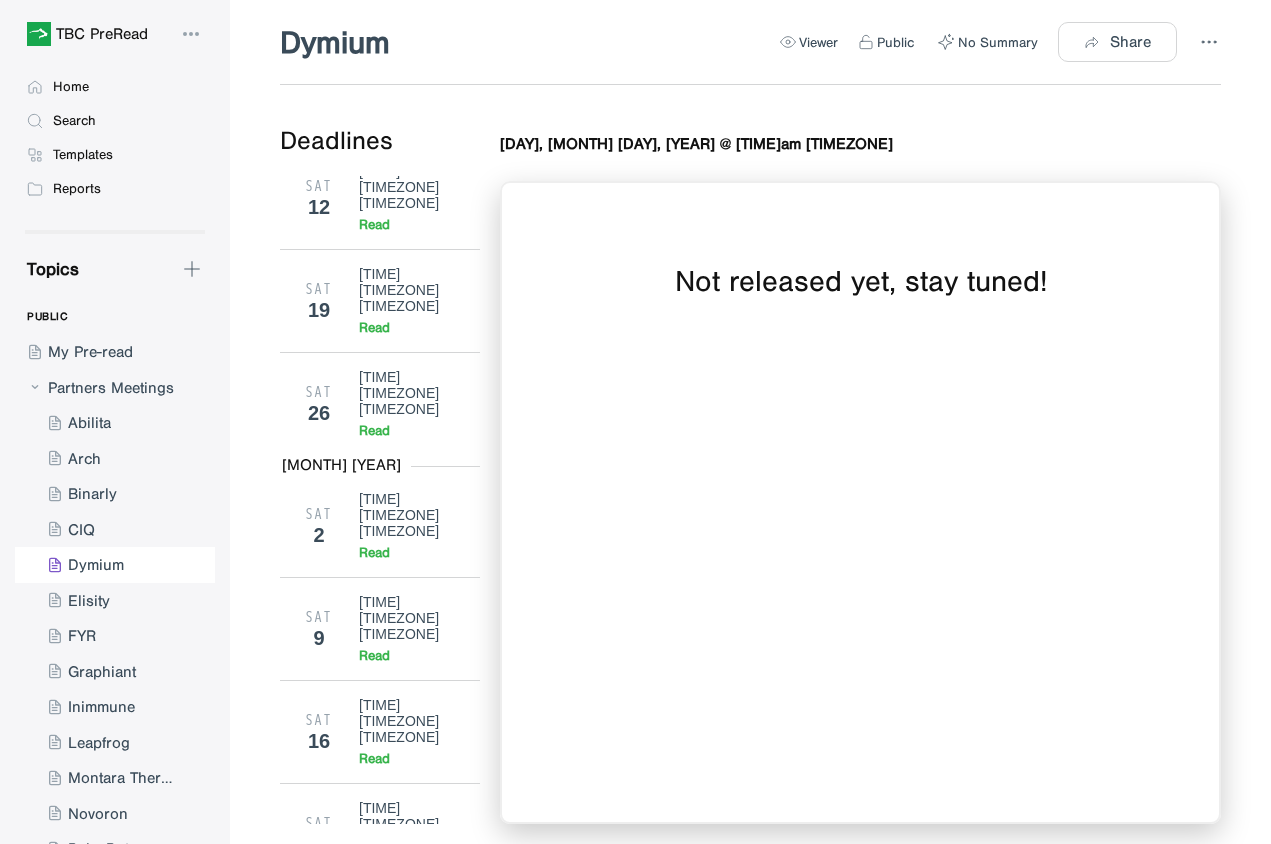 scroll, scrollTop: 7100, scrollLeft: 0, axis: vertical 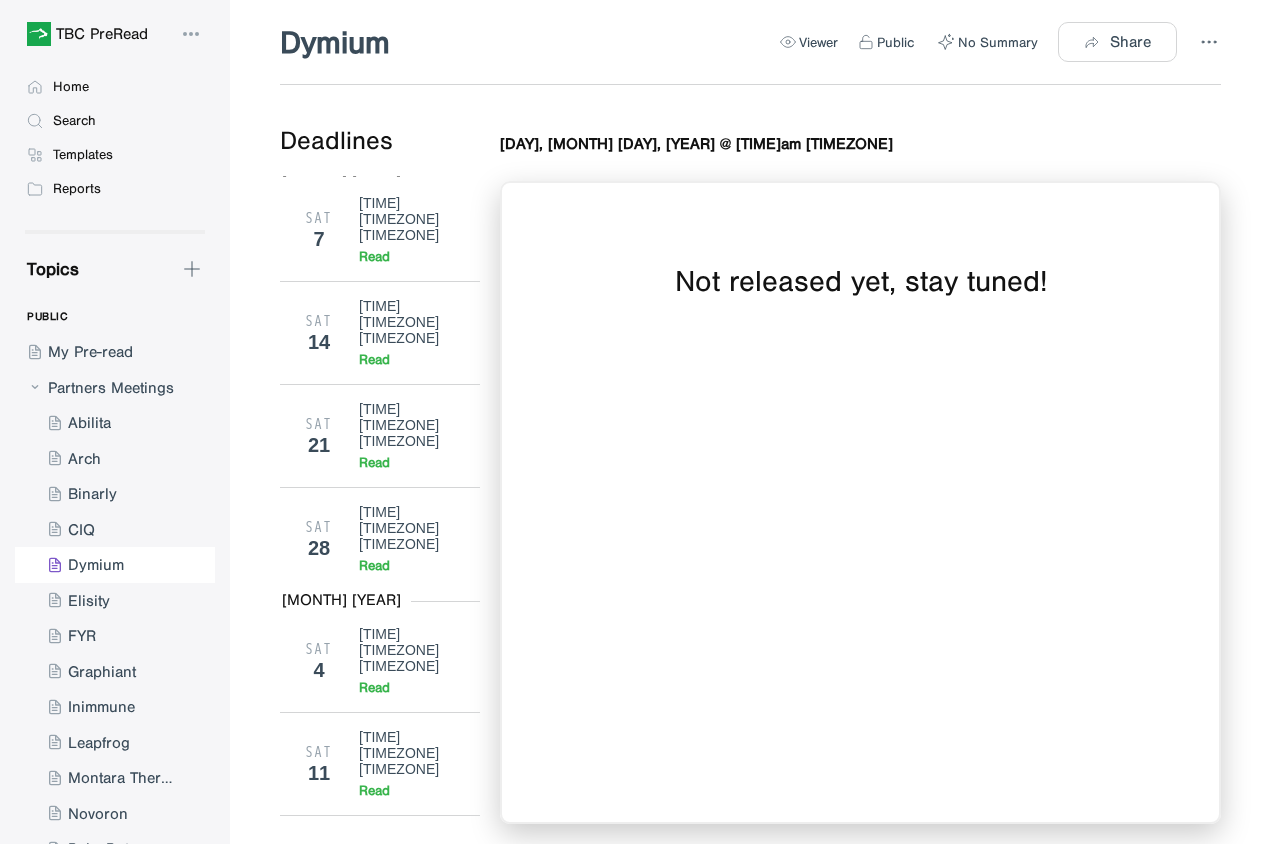 click on "[TIME]    [TIMEZONE] [ACTION]" at bounding box center [412, 3884] 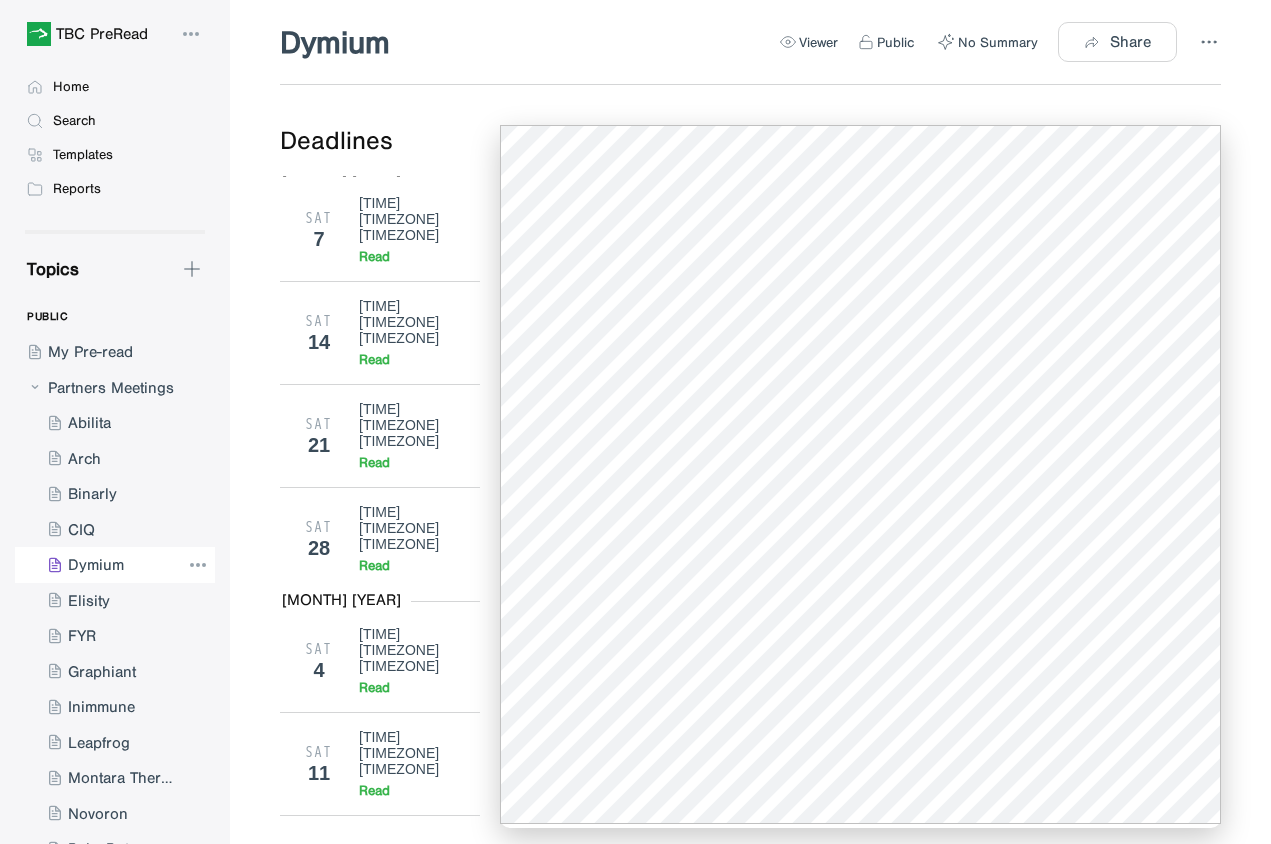 click at bounding box center (97, 565) 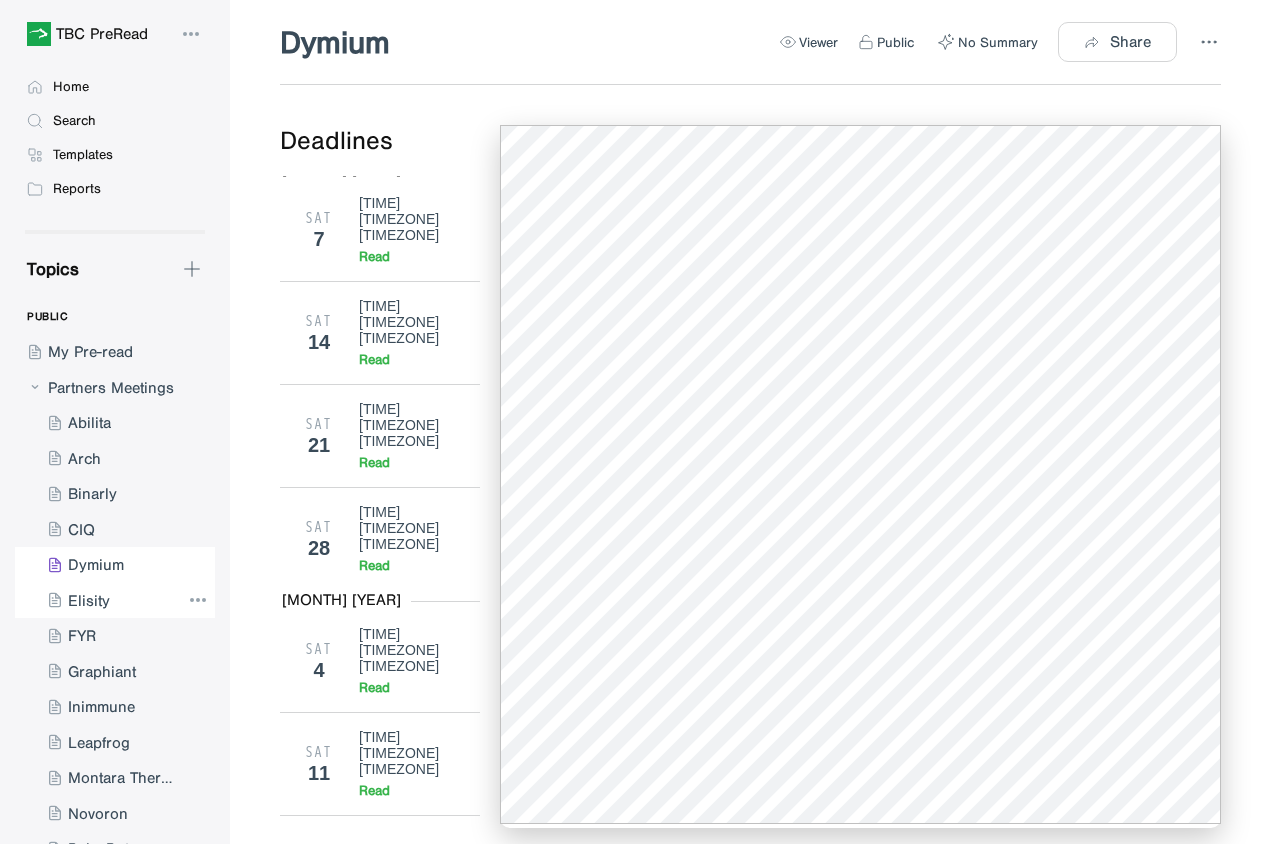 click at bounding box center [97, 601] 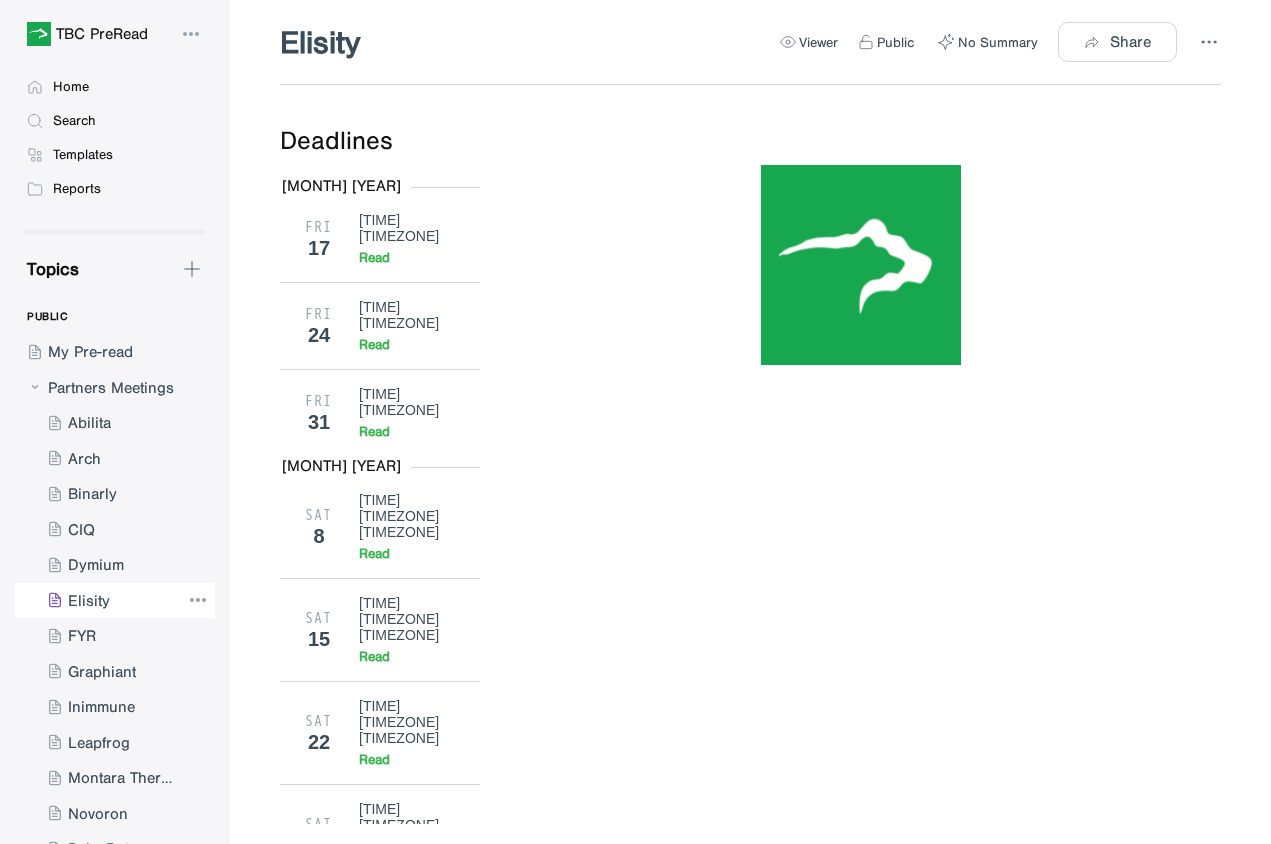 scroll, scrollTop: 209, scrollLeft: 0, axis: vertical 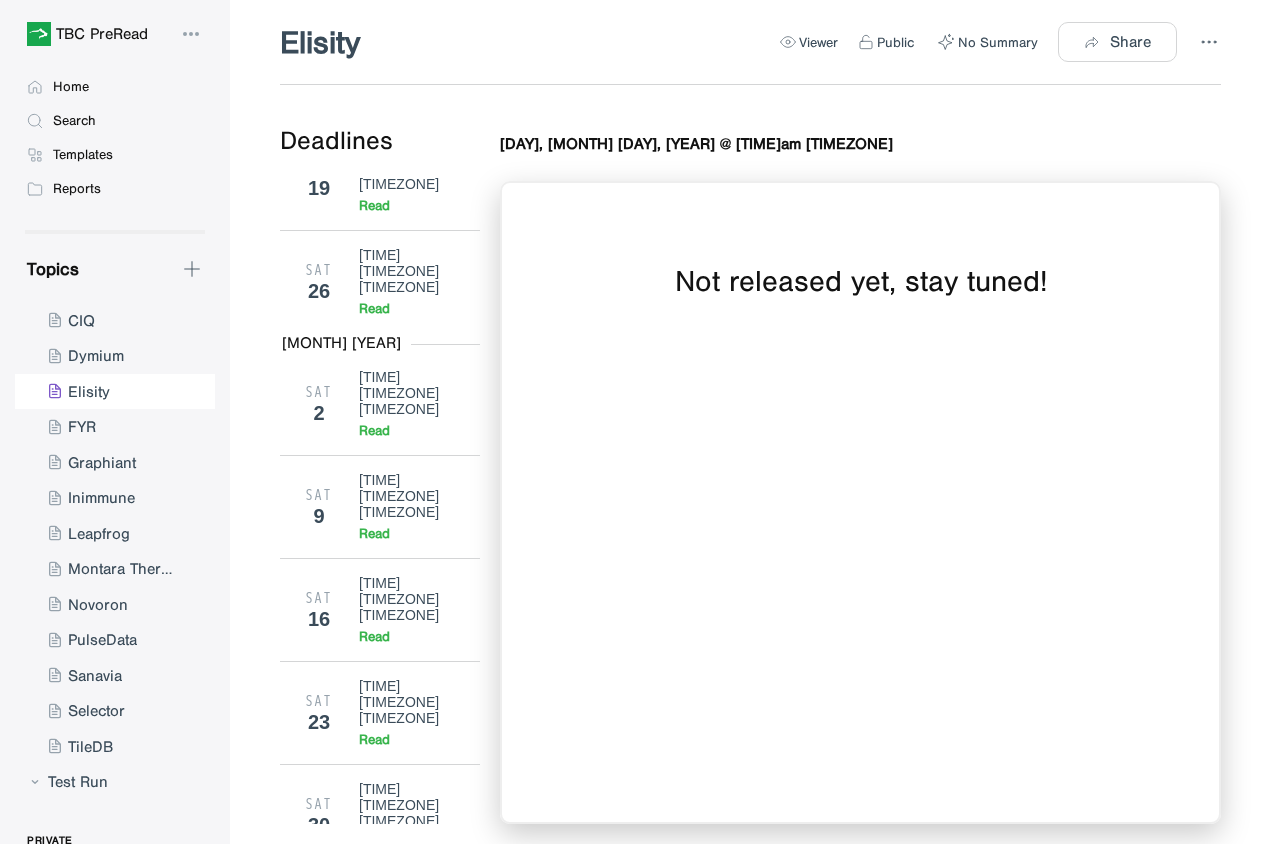 click on "[DAY] [DAY] [TIME]    [TIMEZONE] [ACTION]" at bounding box center [380, 4592] 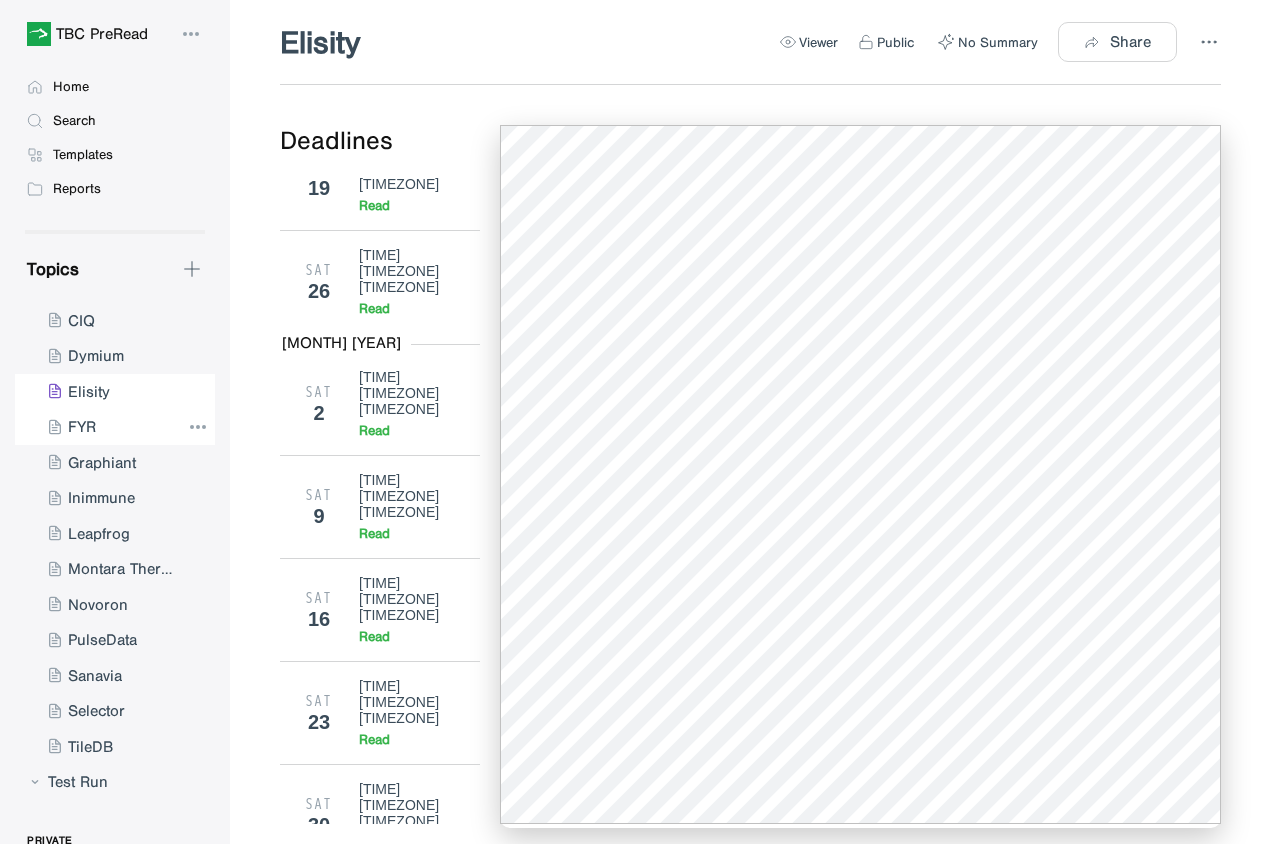 click at bounding box center [97, 427] 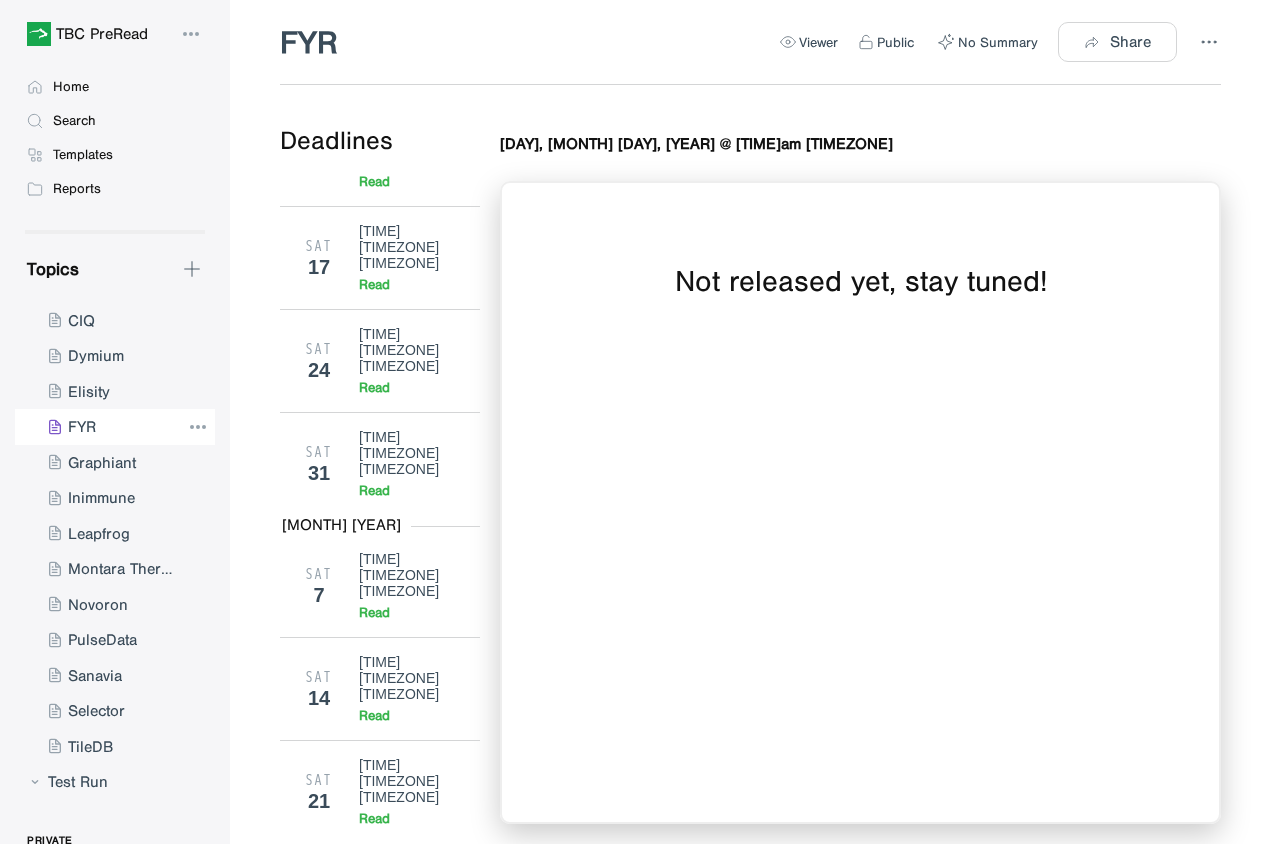 scroll, scrollTop: 8930, scrollLeft: 0, axis: vertical 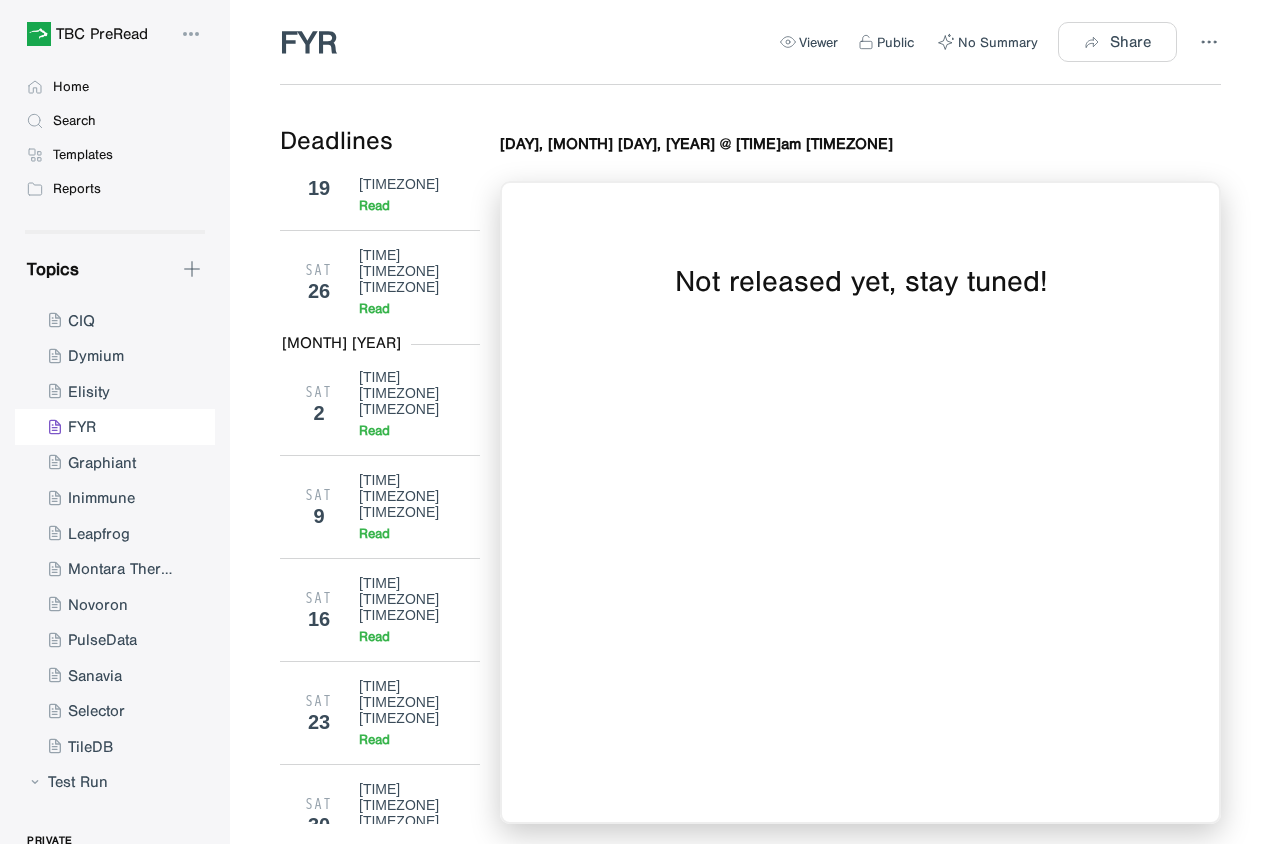 click on "Read" at bounding box center (374, 4618) 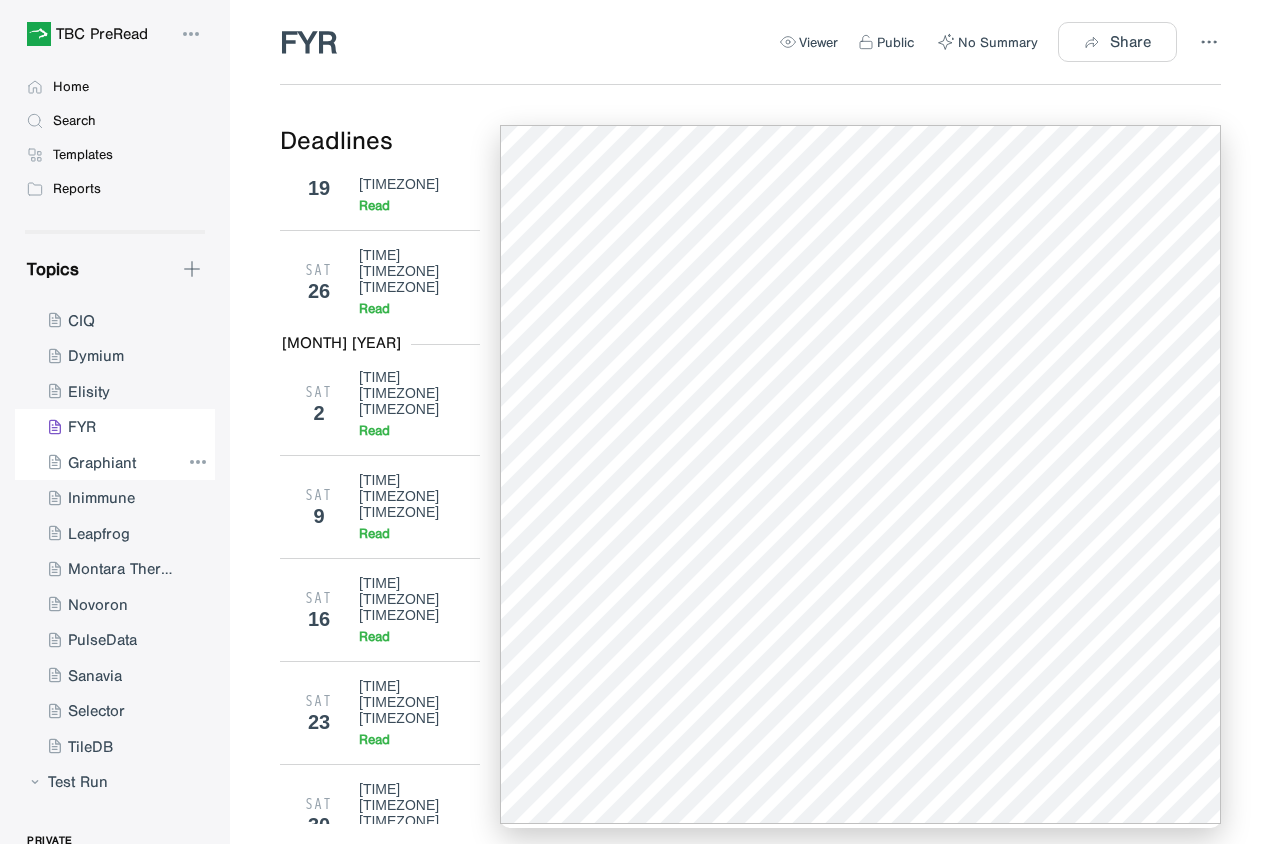 click at bounding box center [97, 463] 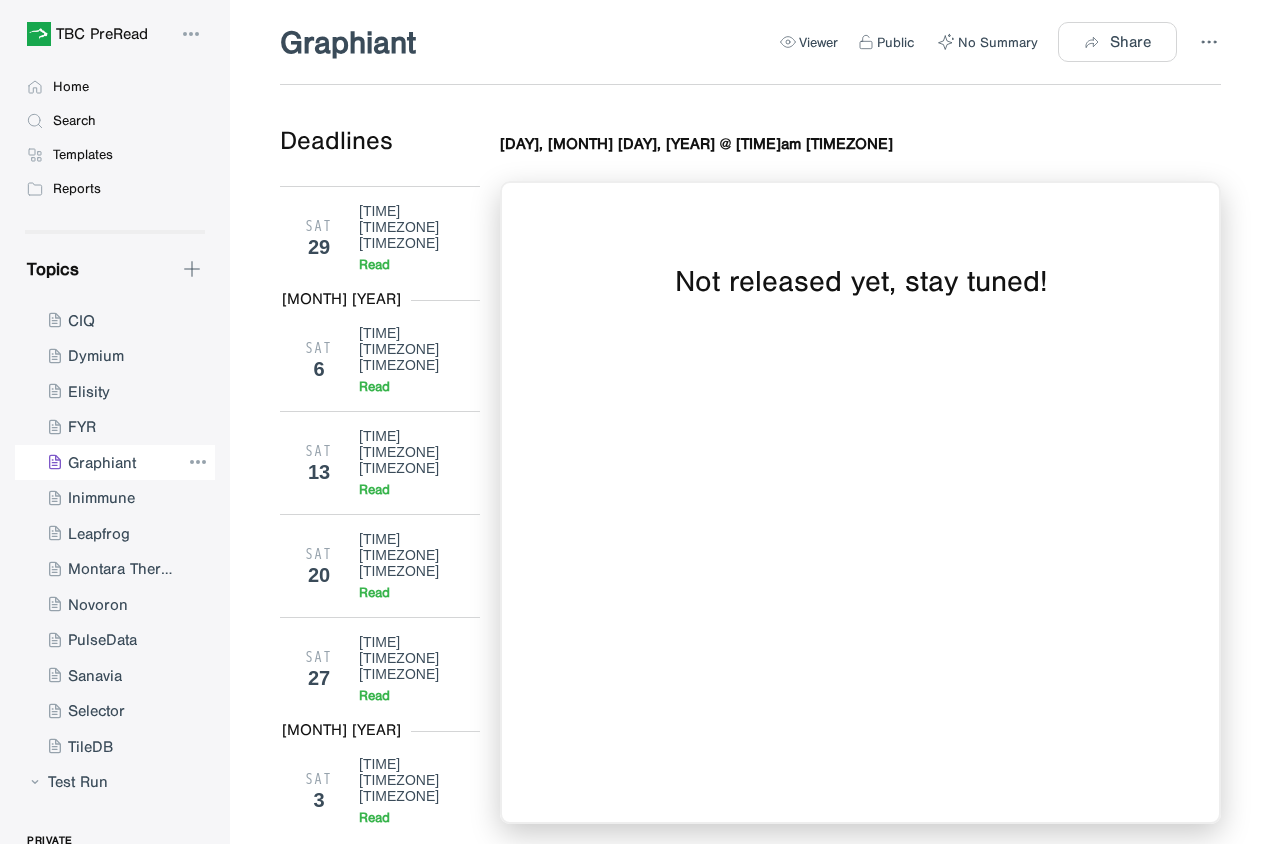 scroll, scrollTop: 8930, scrollLeft: 0, axis: vertical 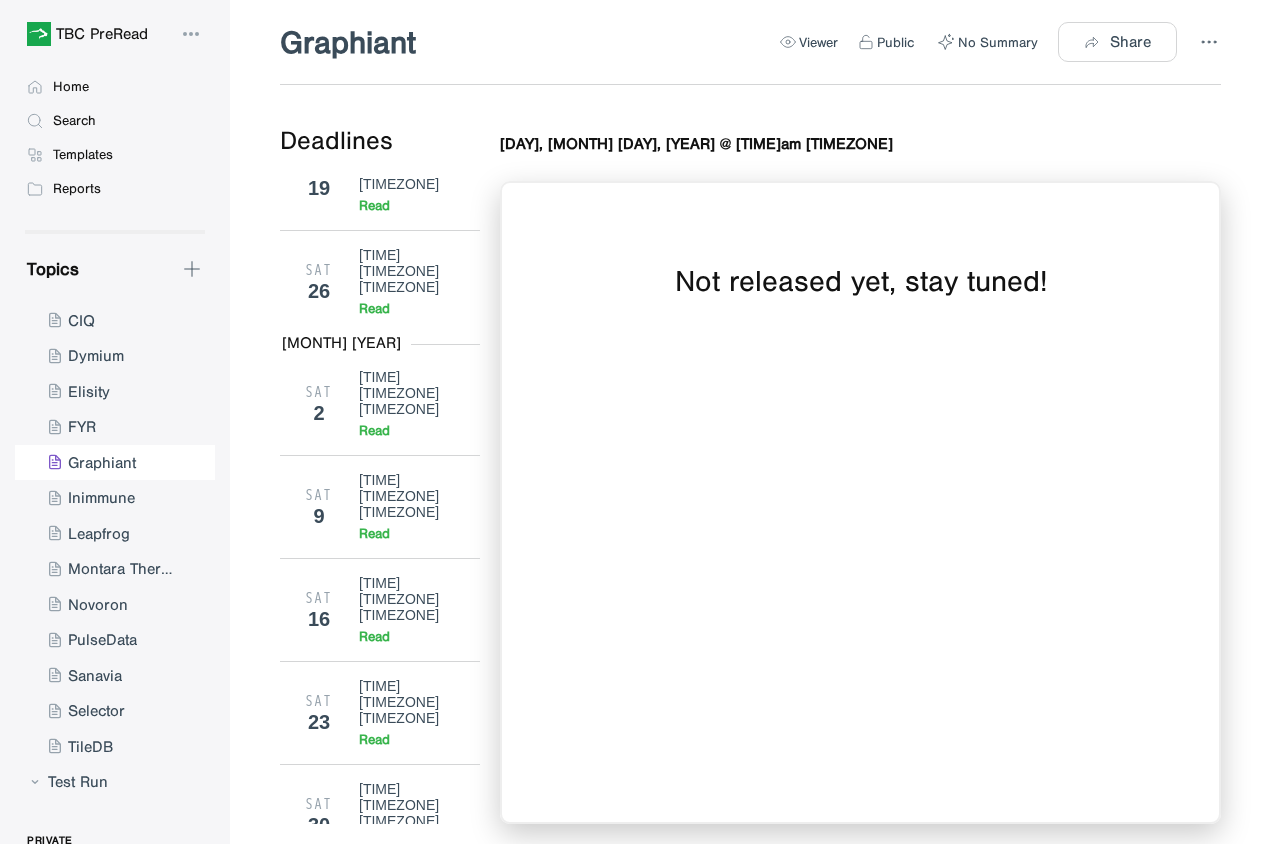 click on "Read" at bounding box center (374, 4618) 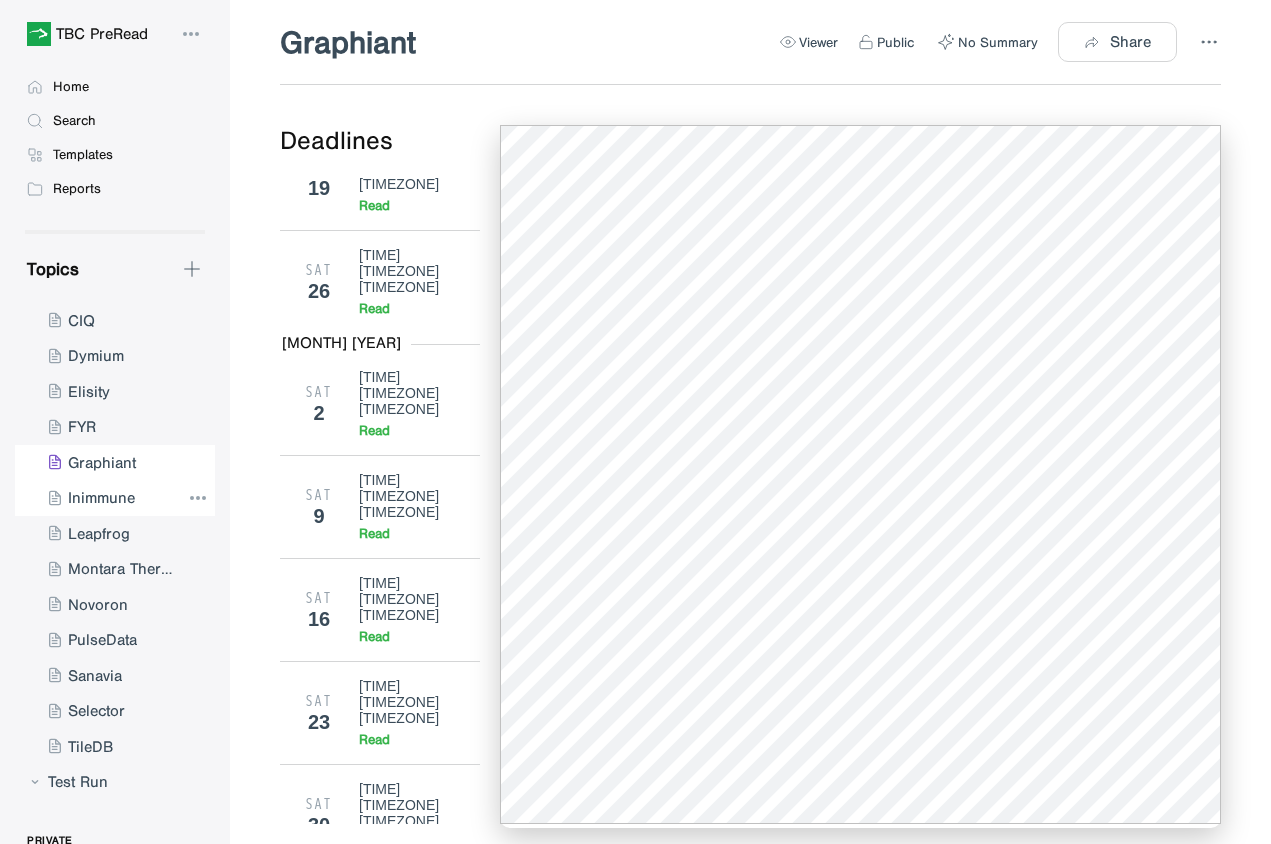 click at bounding box center (97, 498) 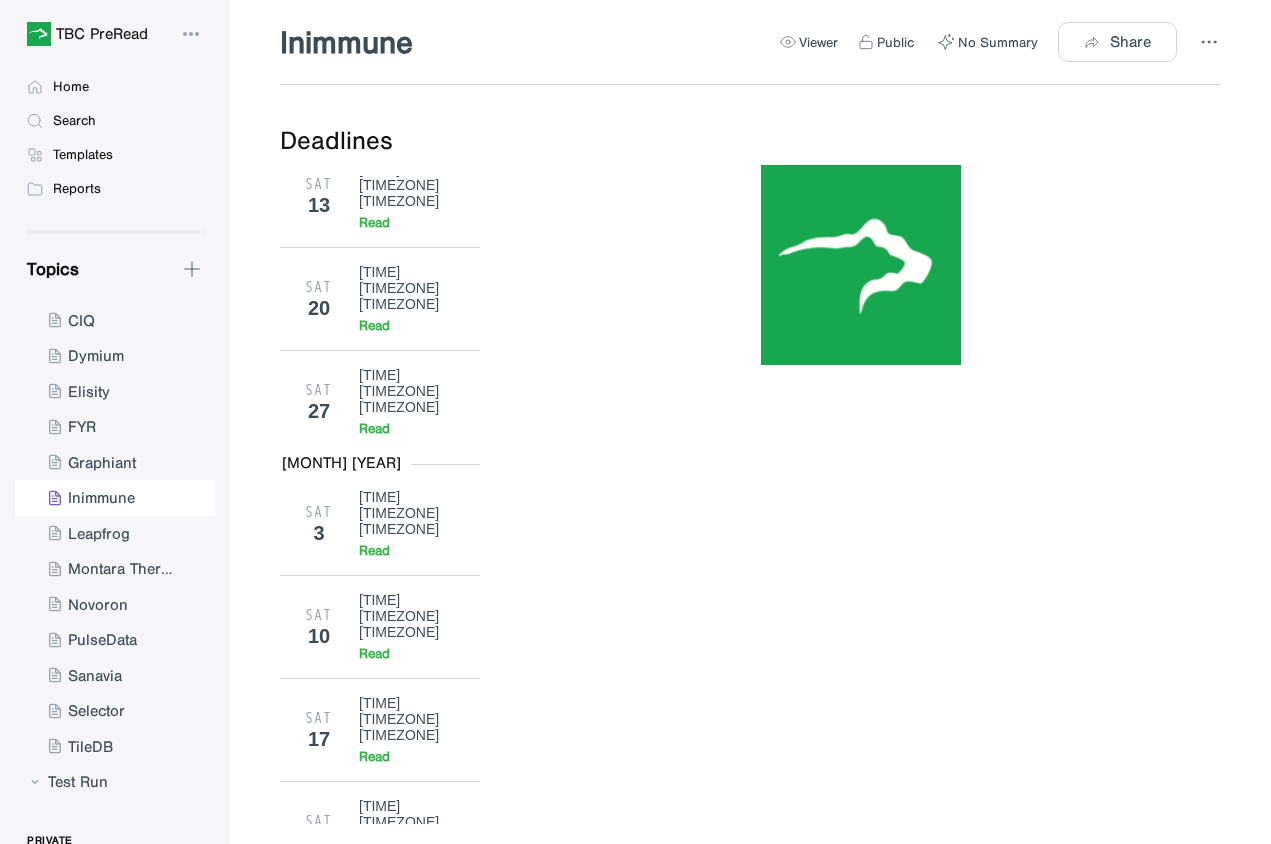 scroll, scrollTop: 8930, scrollLeft: 0, axis: vertical 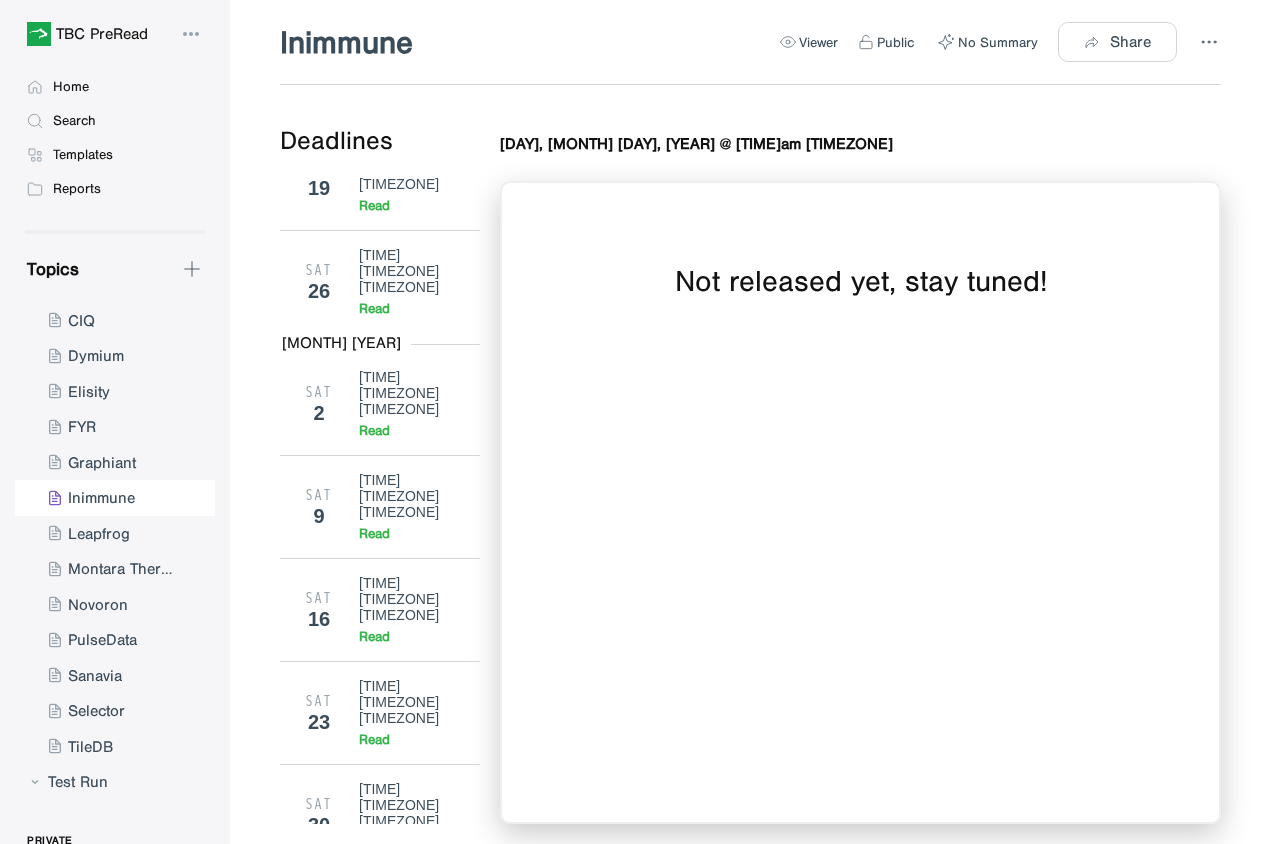 click on "Read" at bounding box center (374, 4618) 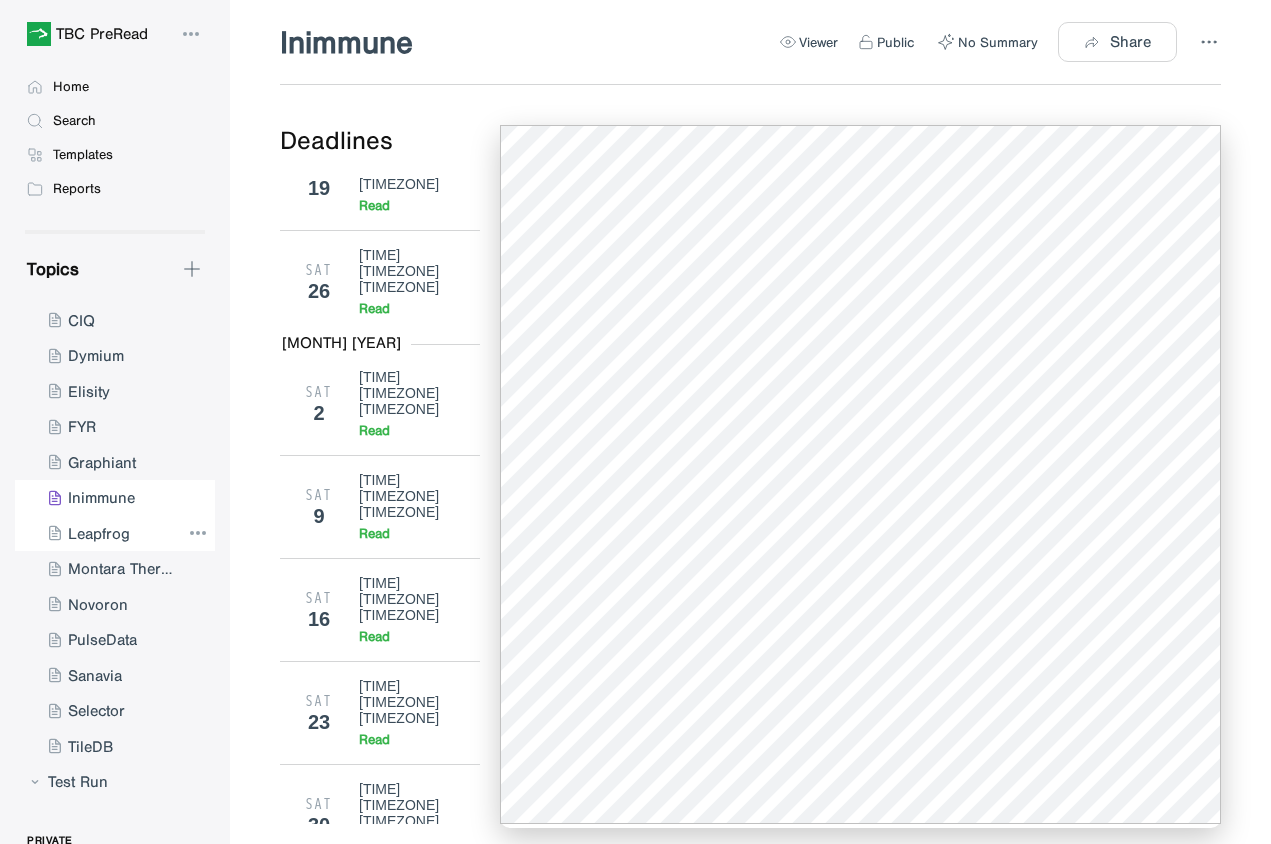 click at bounding box center [97, 534] 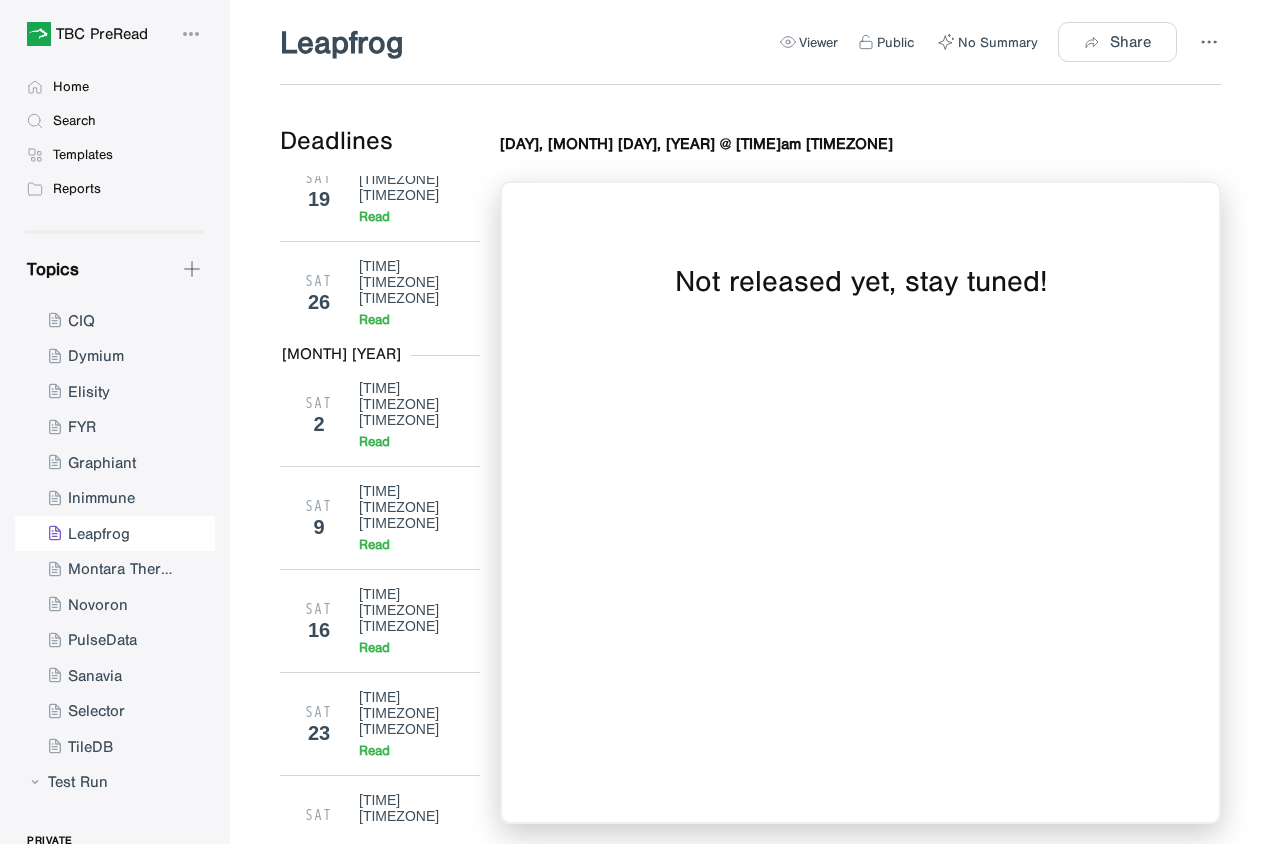 scroll, scrollTop: 8930, scrollLeft: 0, axis: vertical 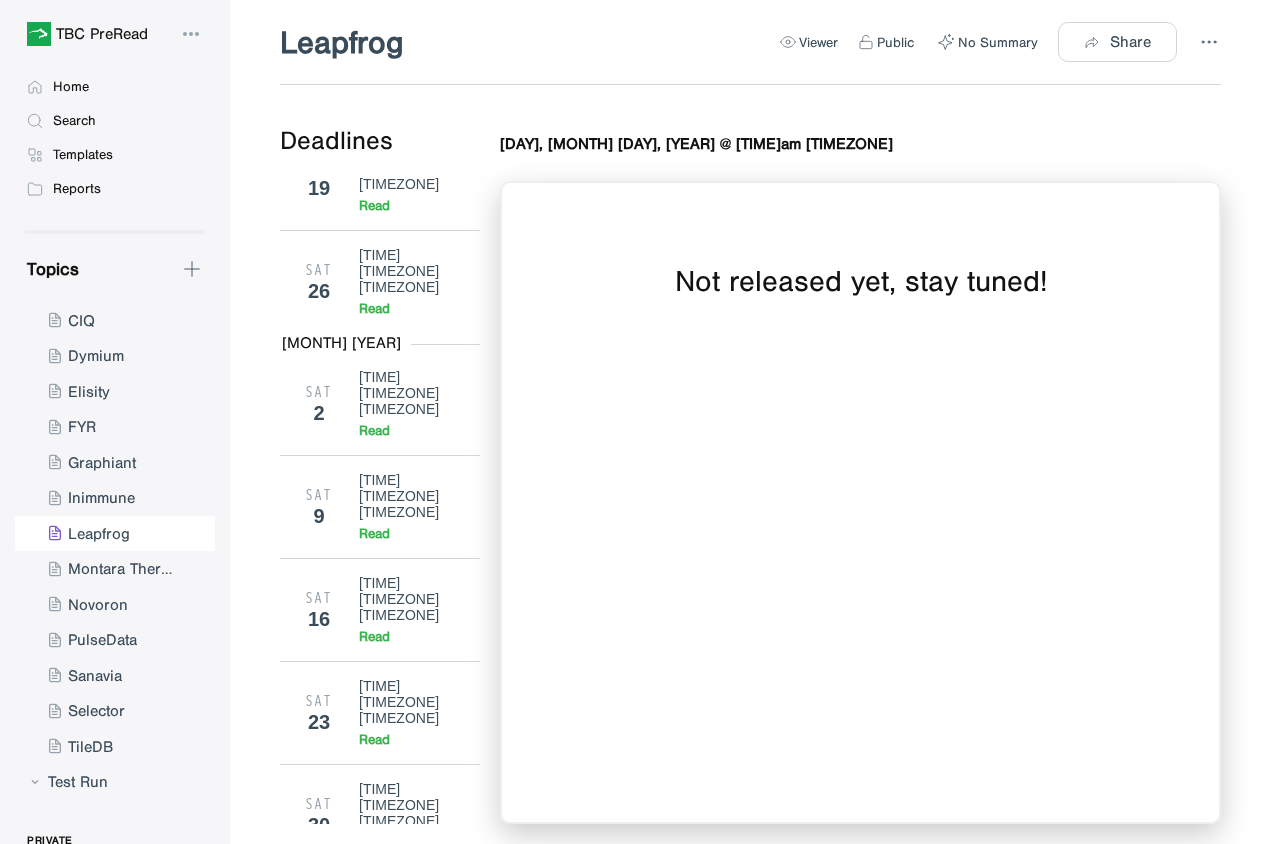 click on "Read" at bounding box center [374, 4618] 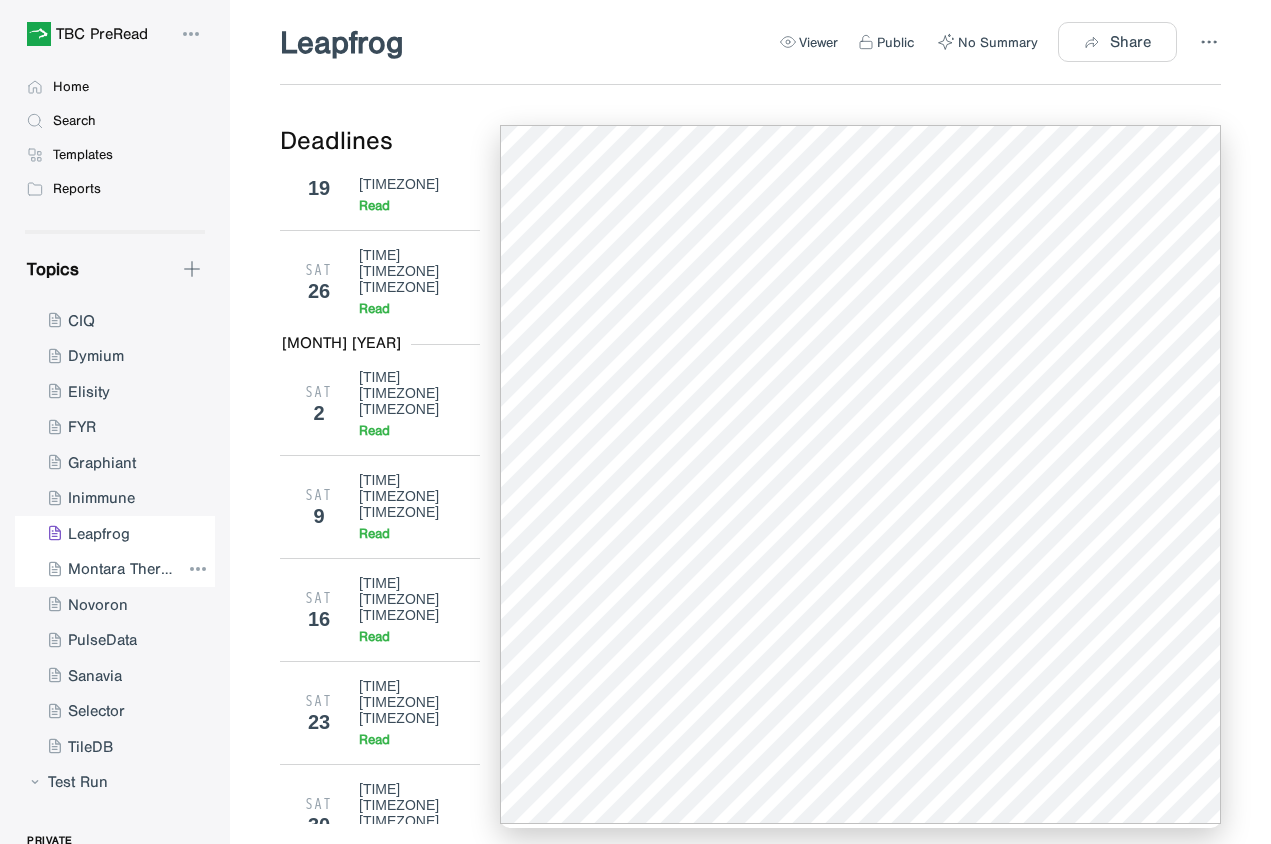 click at bounding box center (97, 569) 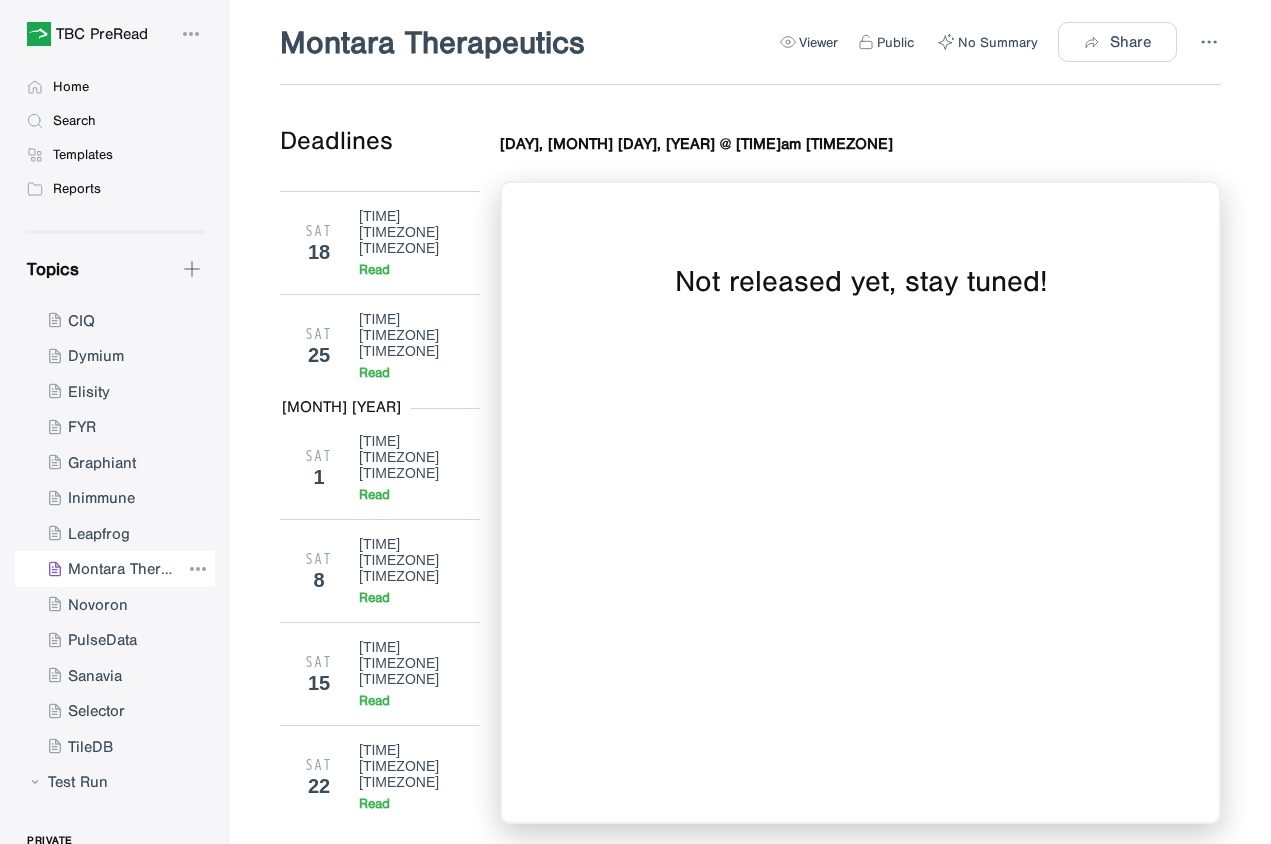 scroll, scrollTop: 5594, scrollLeft: 0, axis: vertical 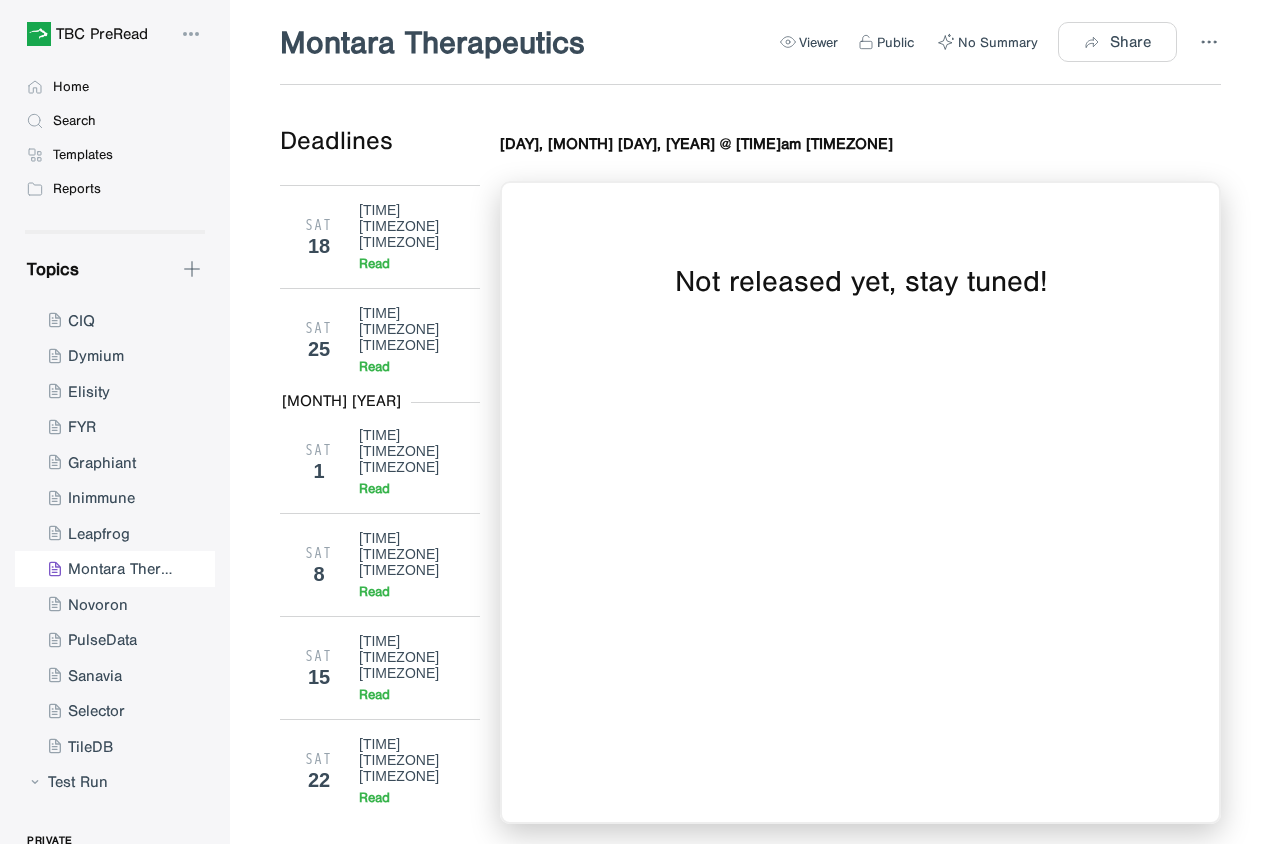 click on "[TIME]    [TIMEZONE]" at bounding box center [412, 3243] 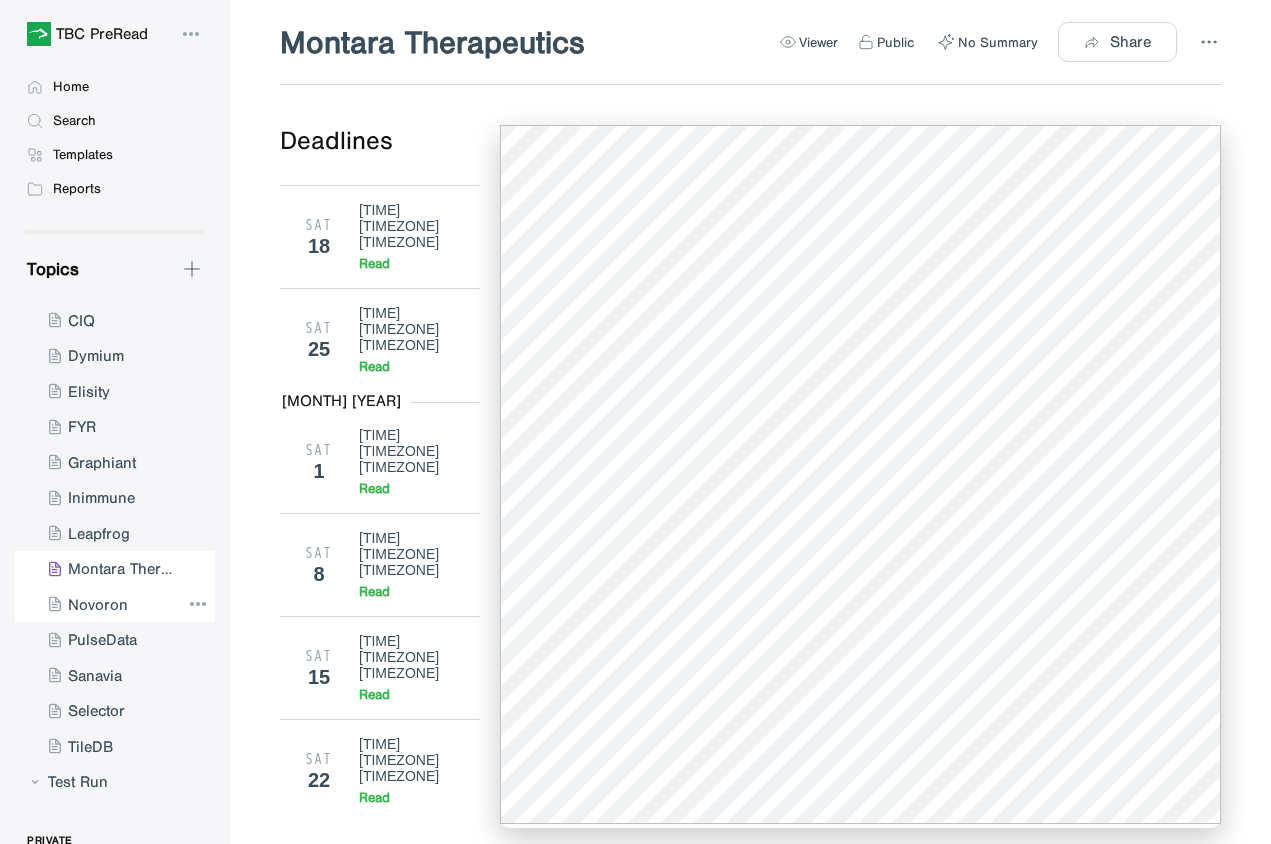 click at bounding box center [97, 605] 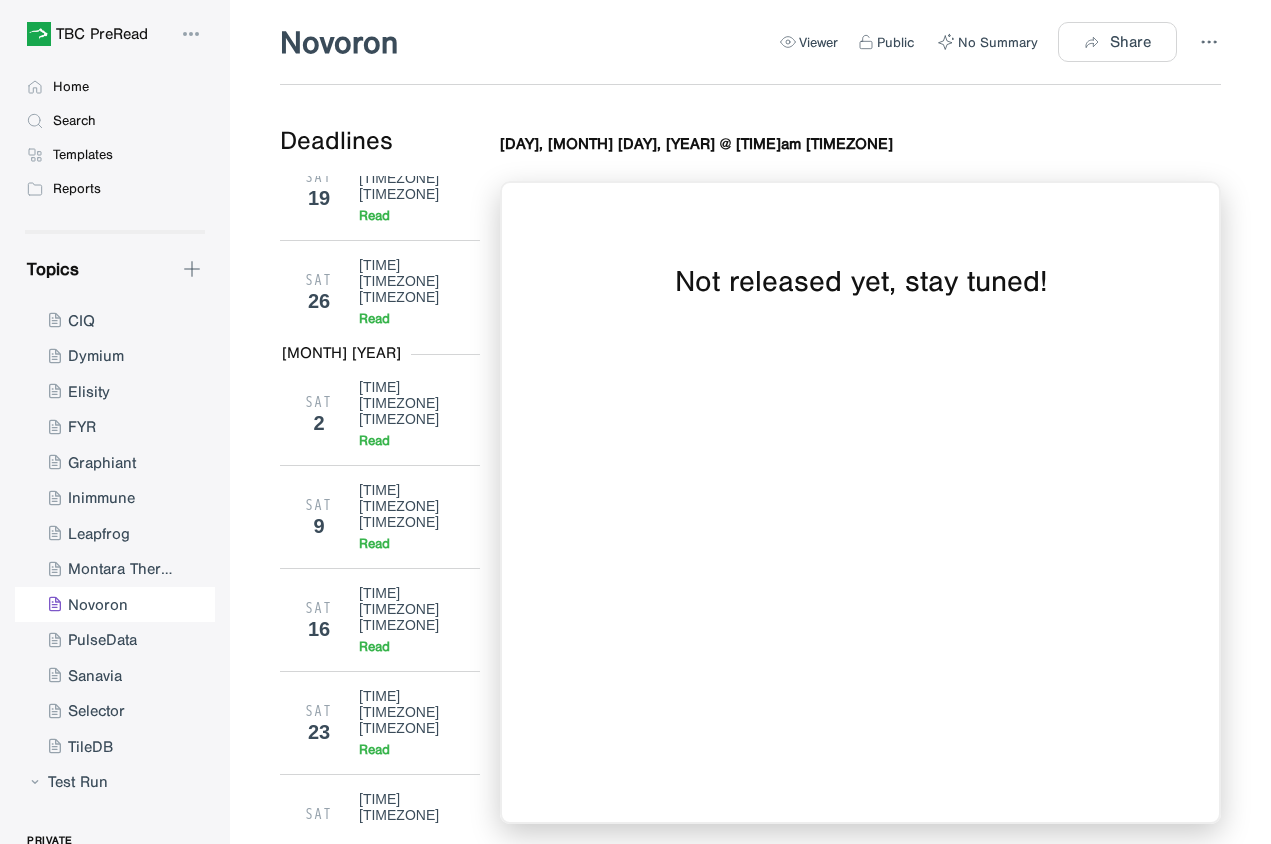scroll, scrollTop: 8930, scrollLeft: 0, axis: vertical 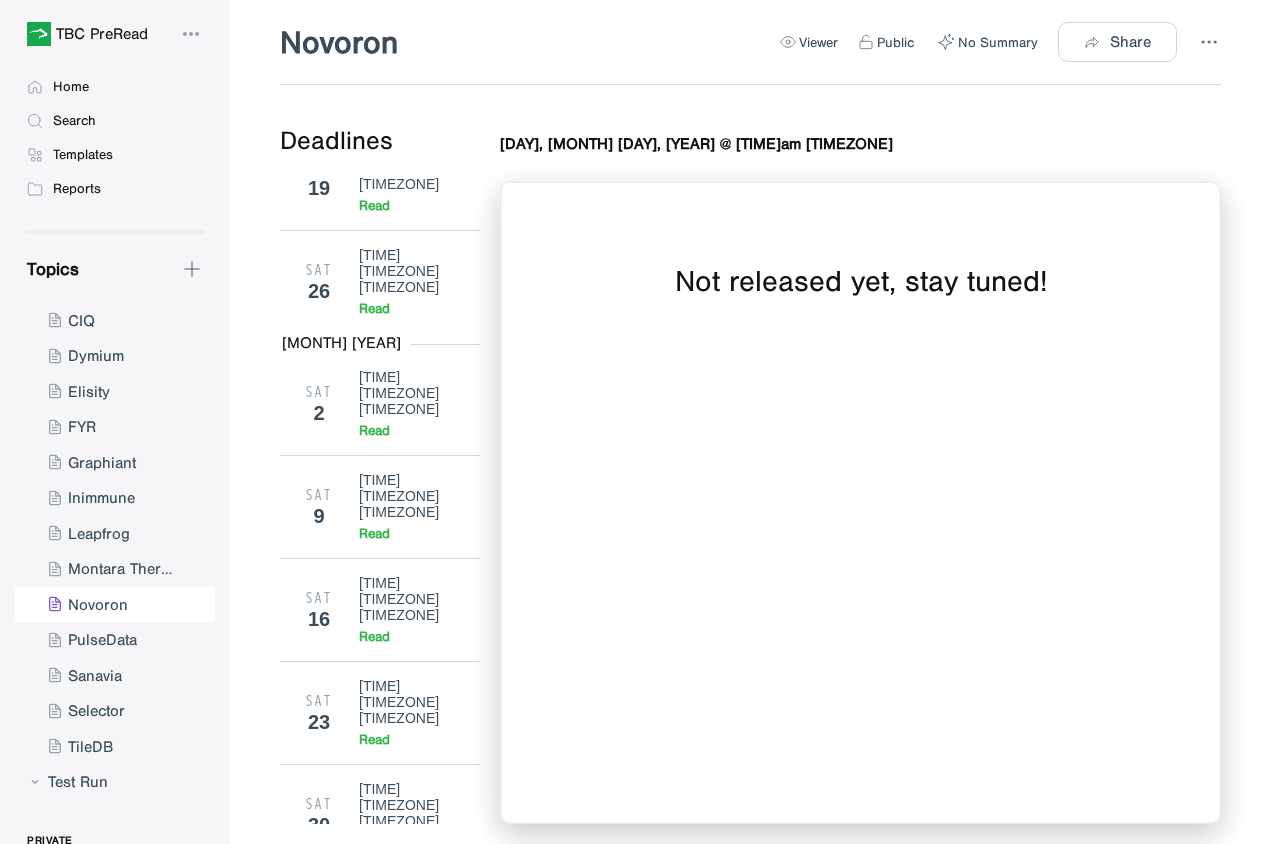 click on "Read" at bounding box center [374, 4618] 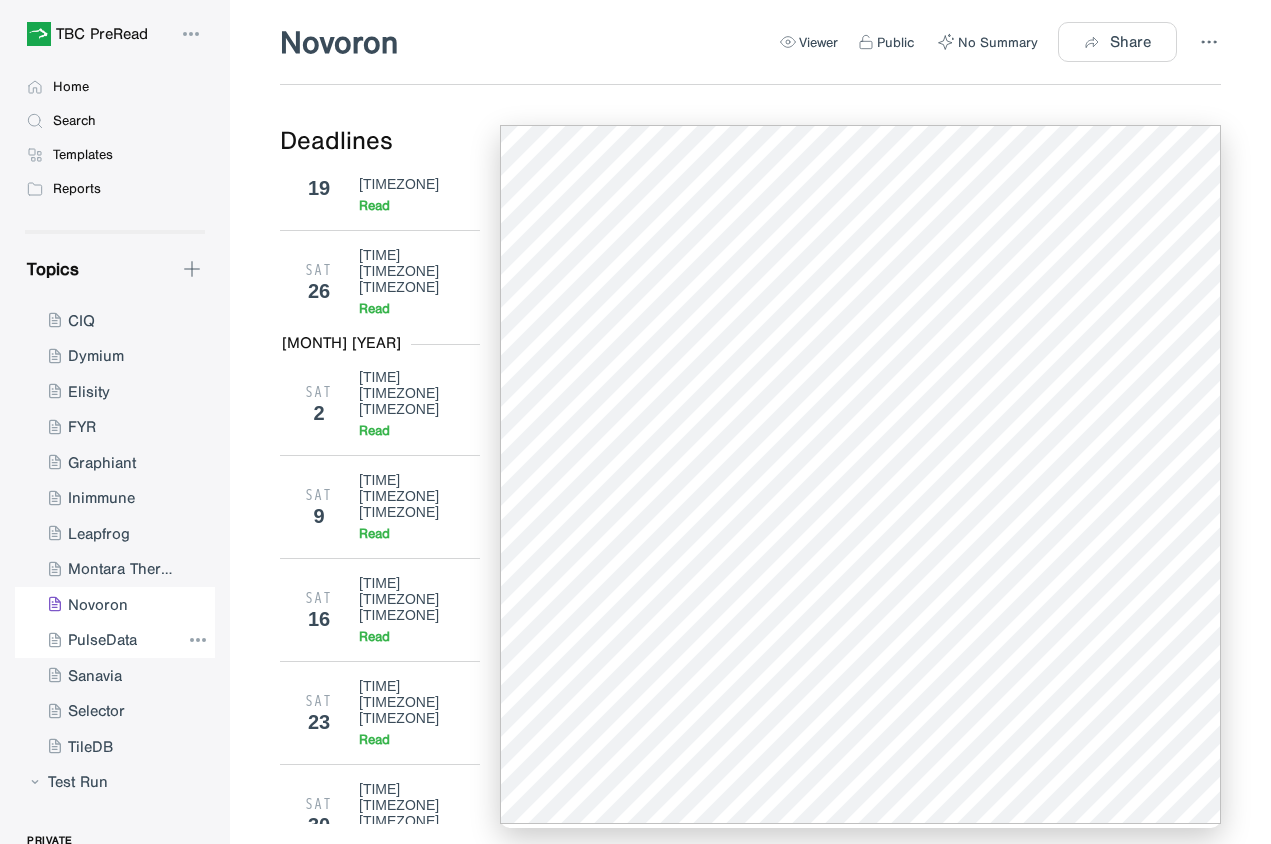 click at bounding box center (97, 640) 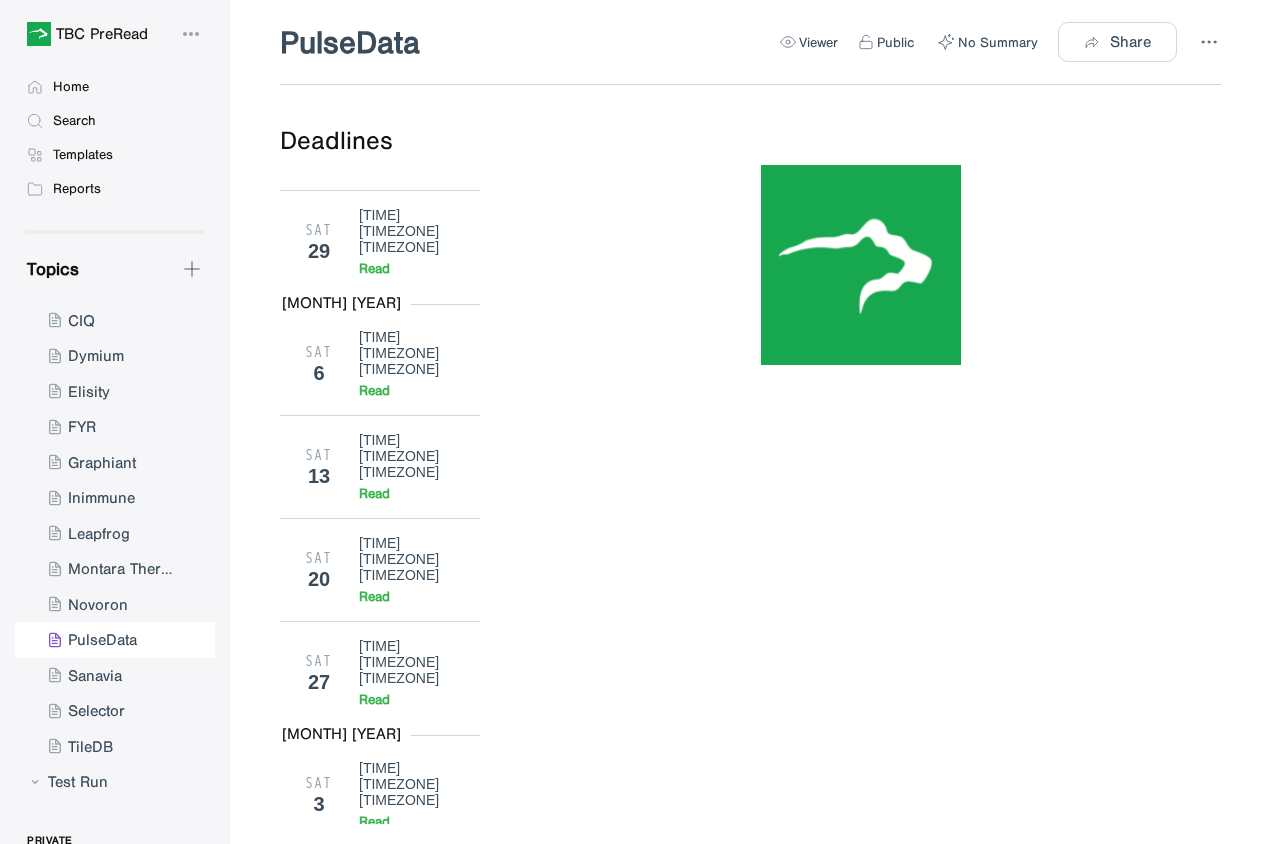 scroll, scrollTop: 8930, scrollLeft: 0, axis: vertical 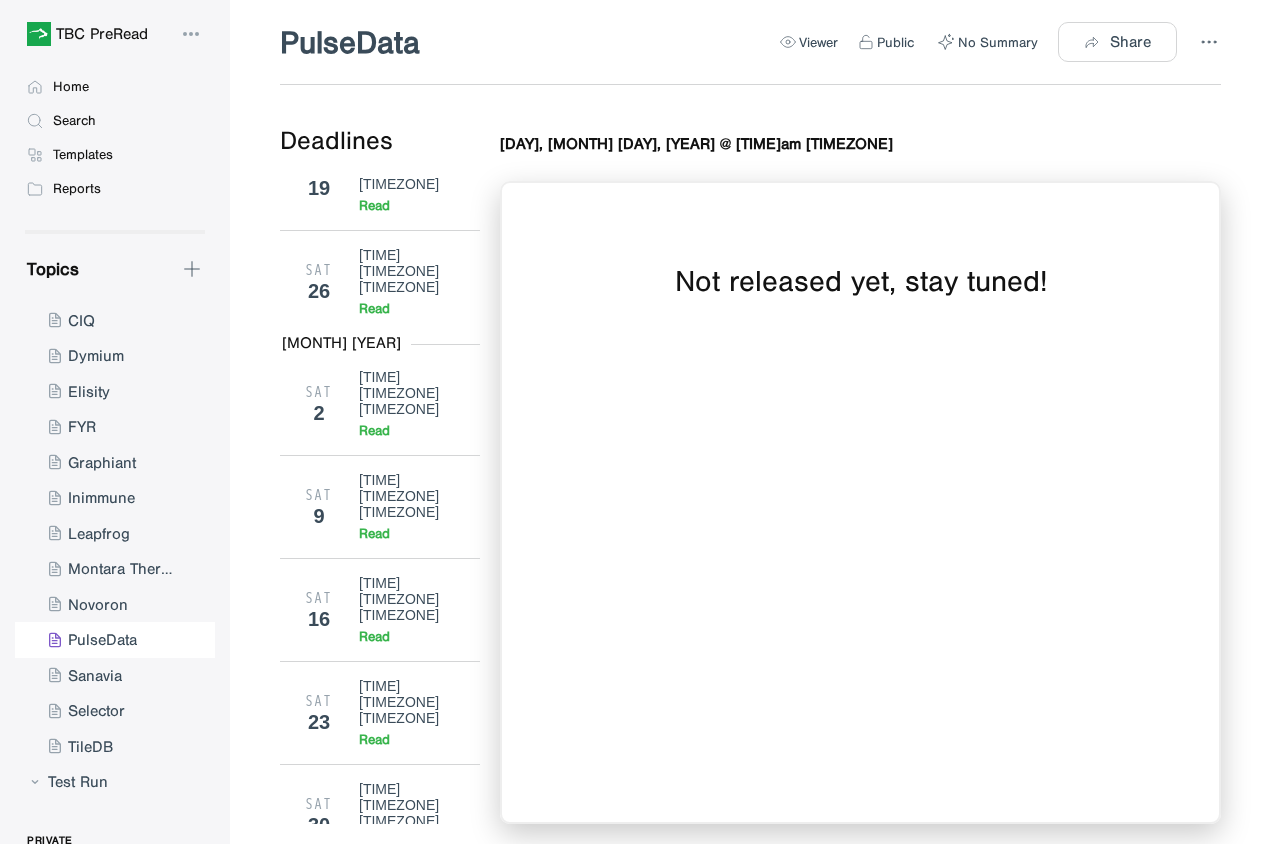 click on "[DAY] [DAY] [TIME]    [TIMEZONE] [ACTION]" at bounding box center [380, 4592] 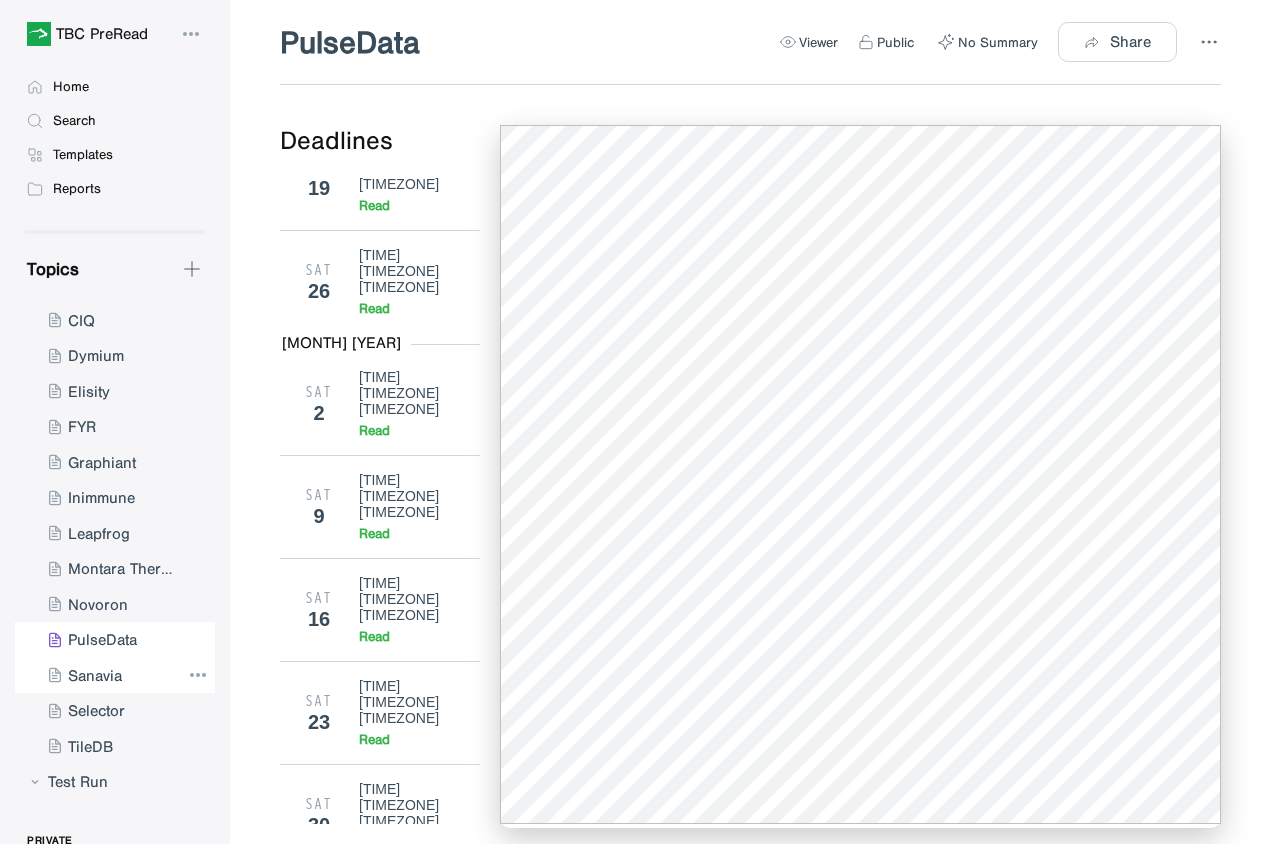 click at bounding box center [97, 676] 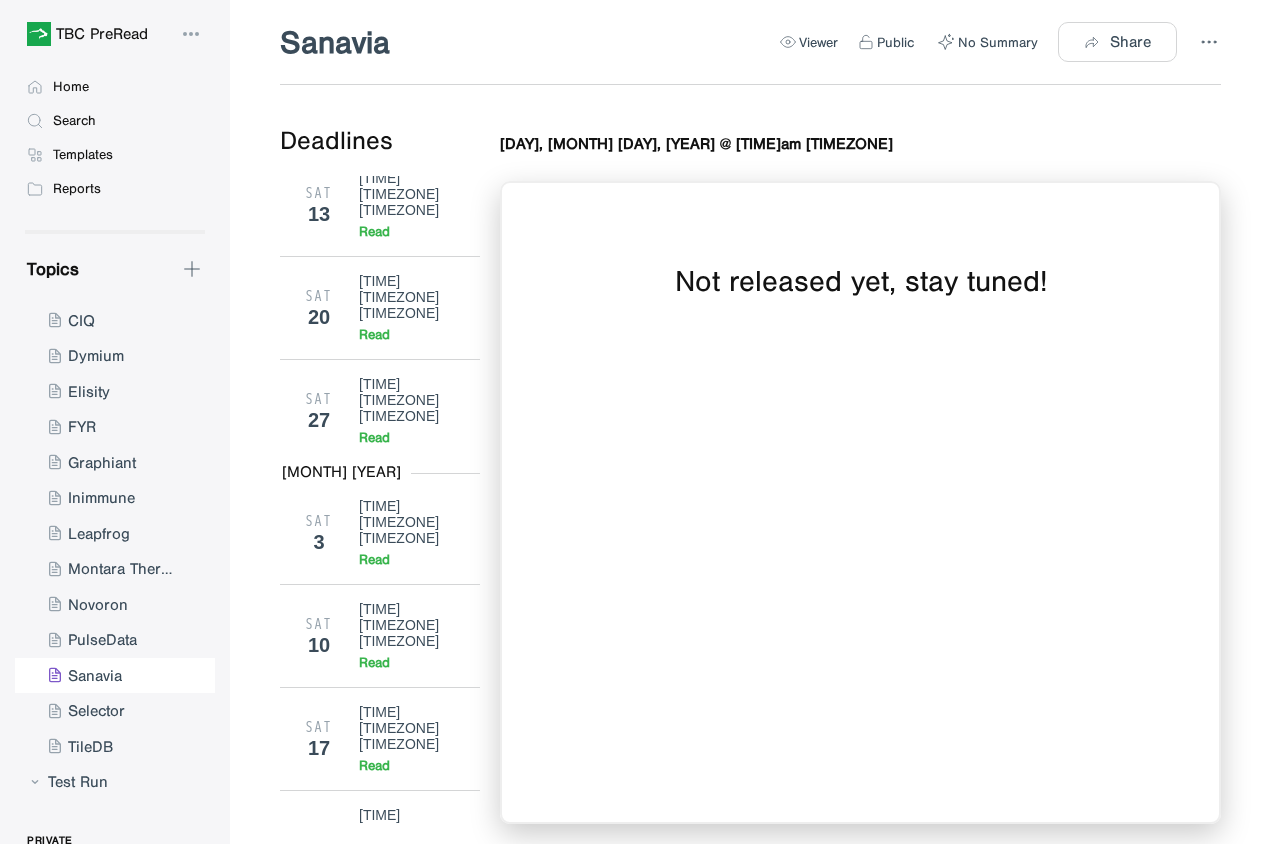 scroll, scrollTop: 8930, scrollLeft: 0, axis: vertical 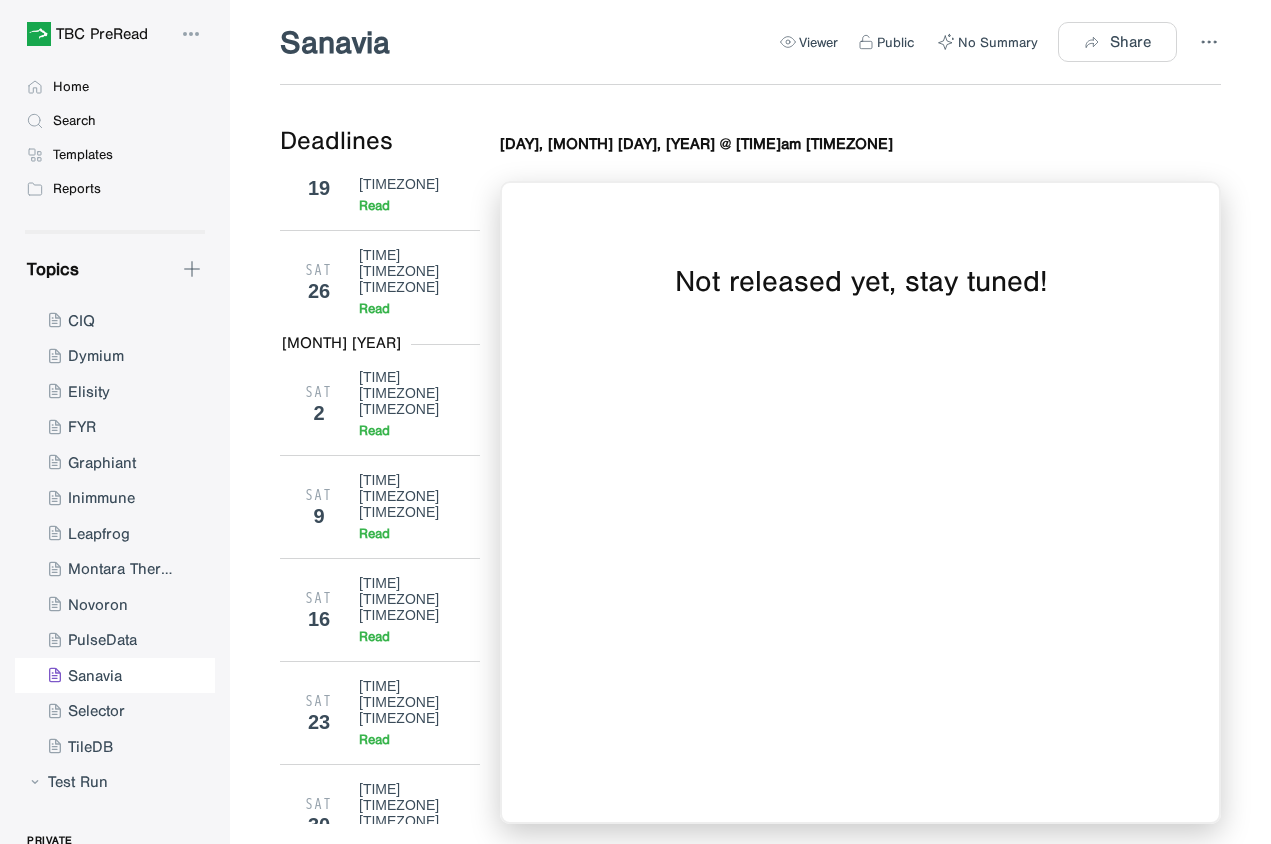 click on "[TIME]    [TIMEZONE] [ACTION]" at bounding box center (412, 4592) 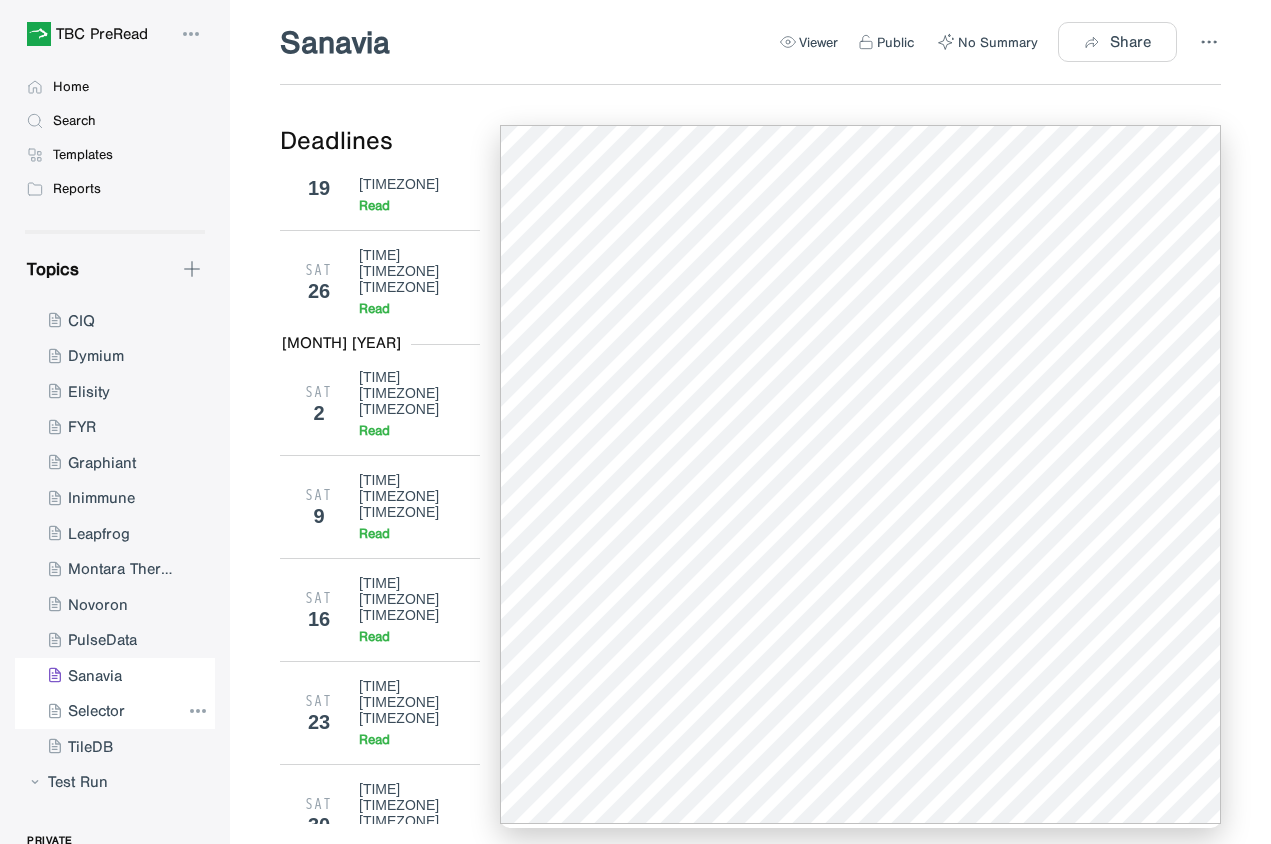 click at bounding box center (97, 711) 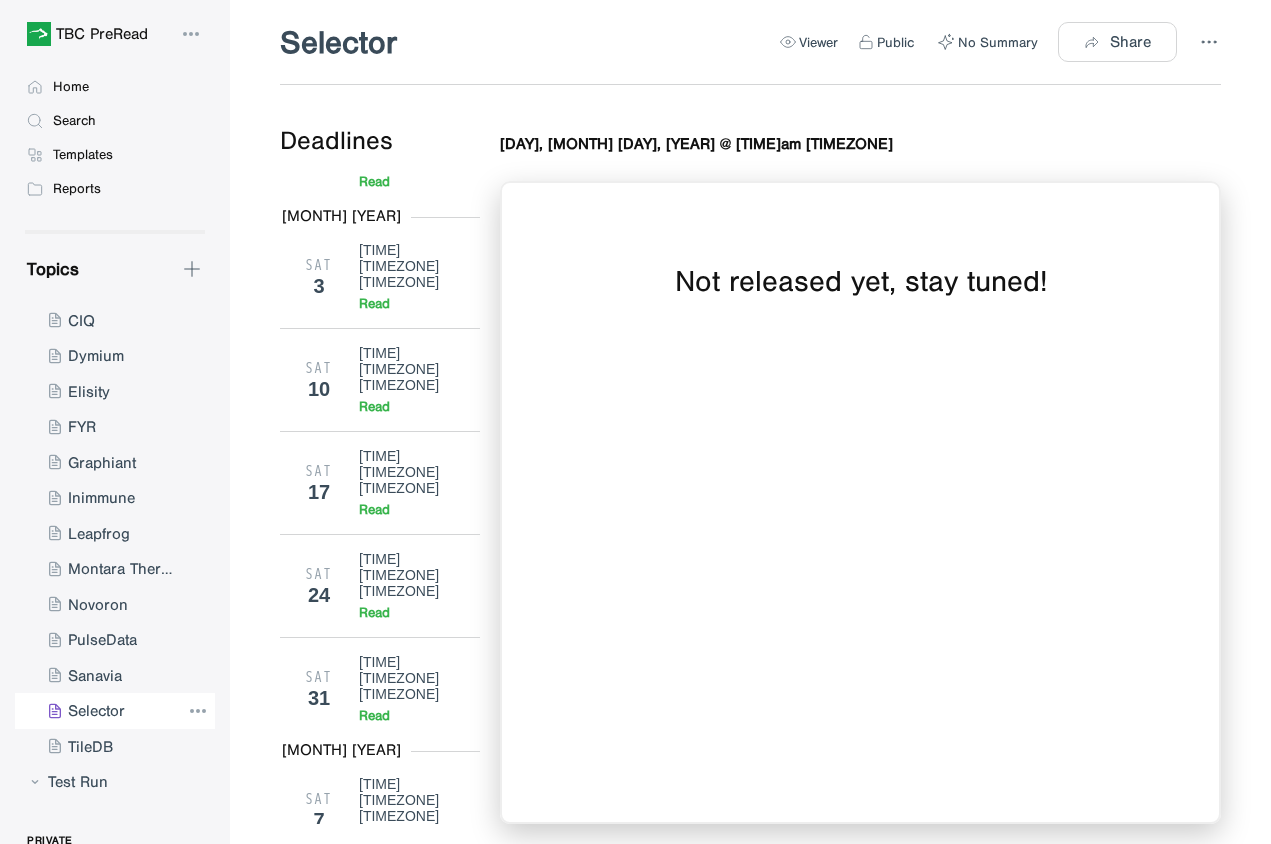 scroll, scrollTop: 8930, scrollLeft: 0, axis: vertical 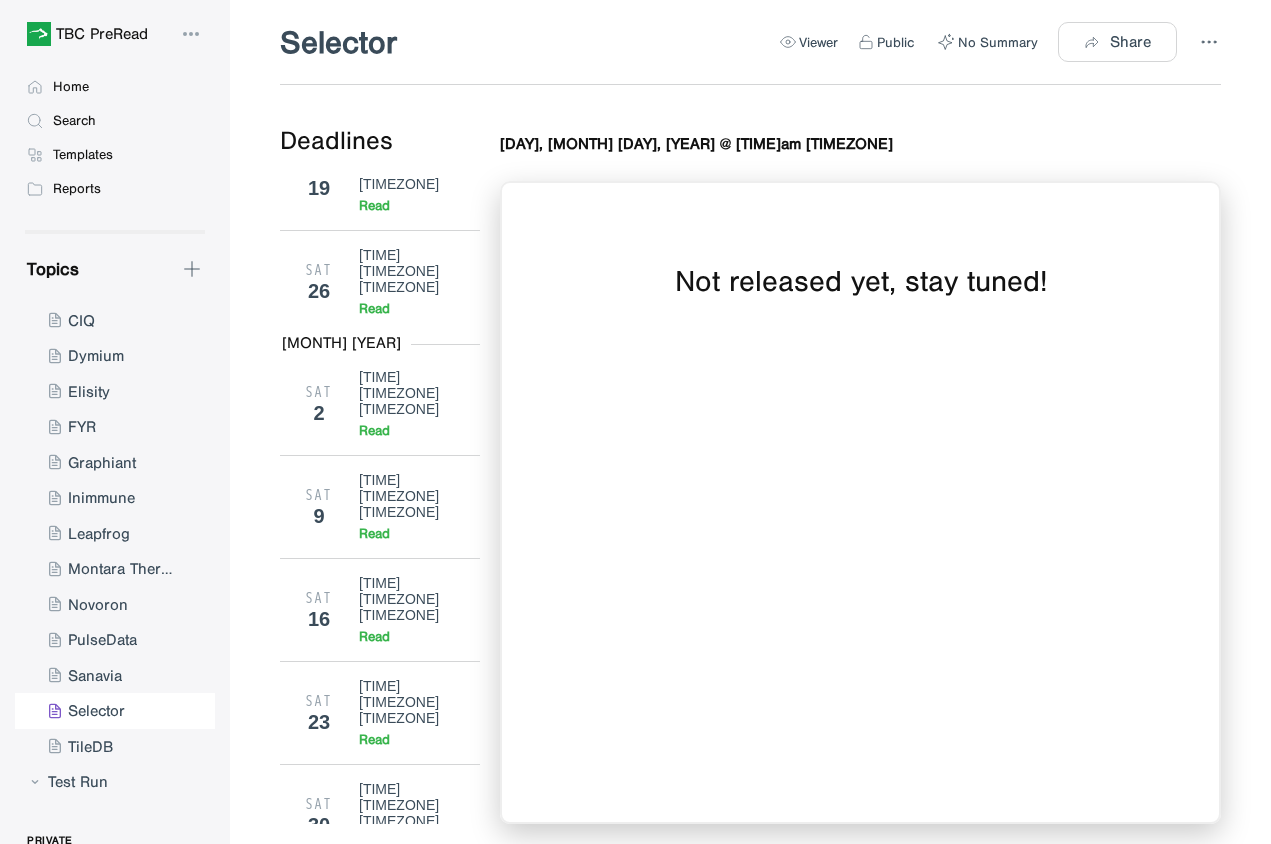click on "Read" at bounding box center (412, 4618) 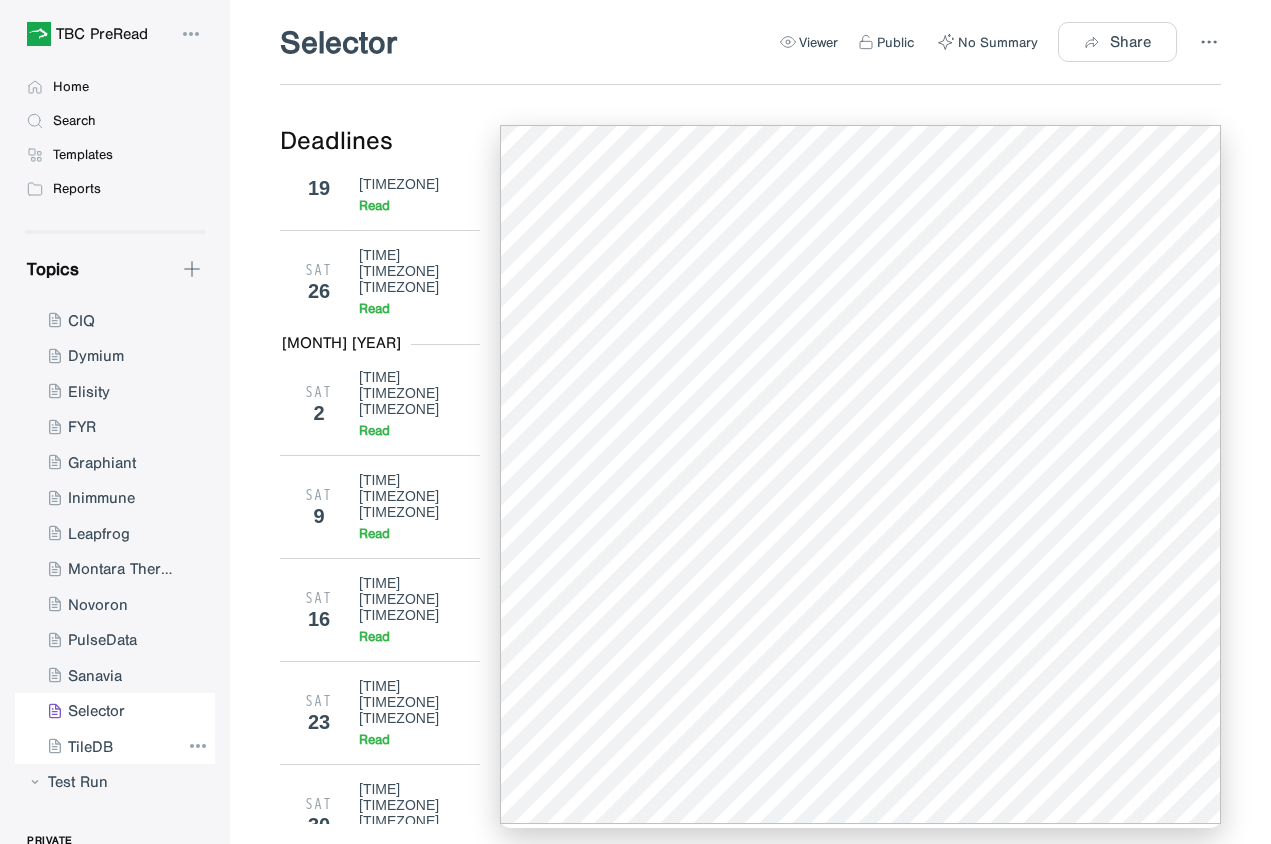 click at bounding box center [97, 747] 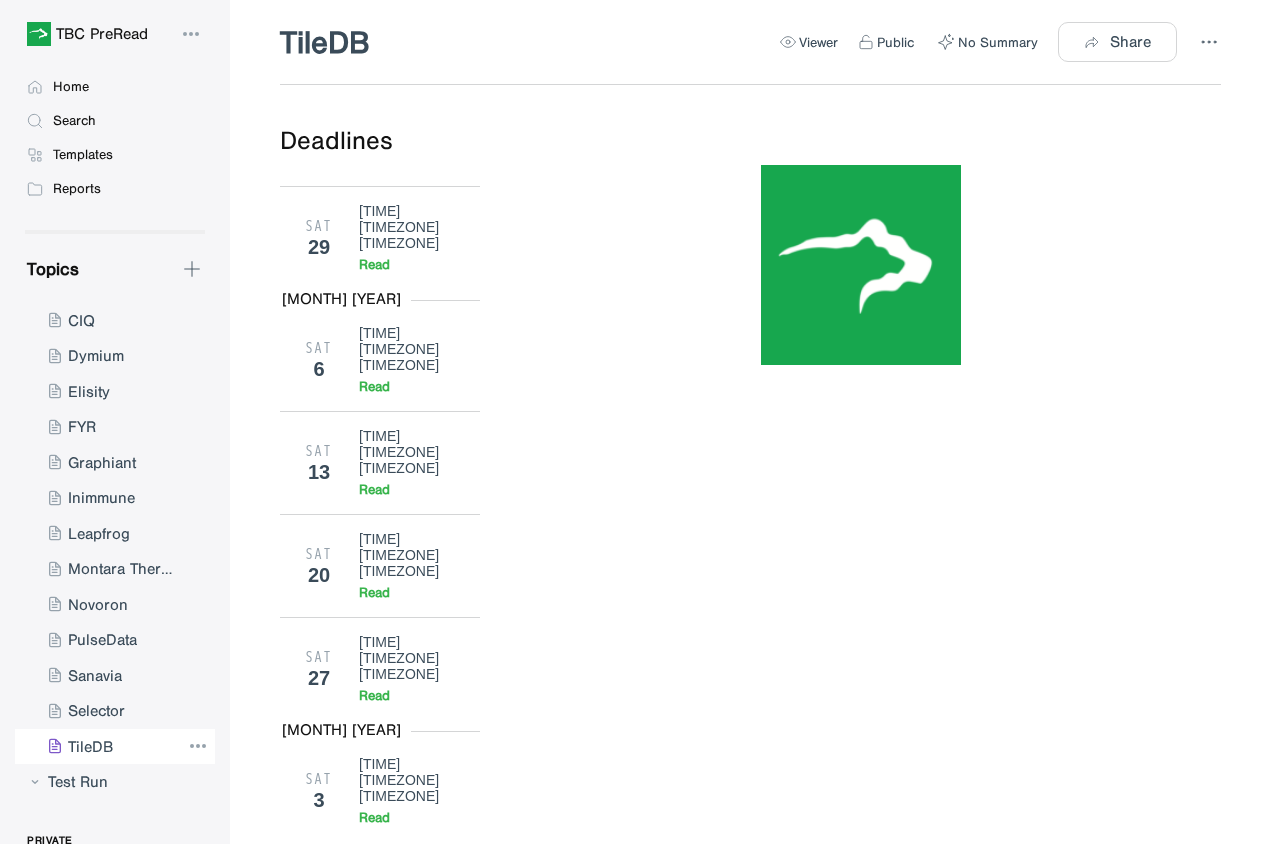 scroll, scrollTop: 8930, scrollLeft: 0, axis: vertical 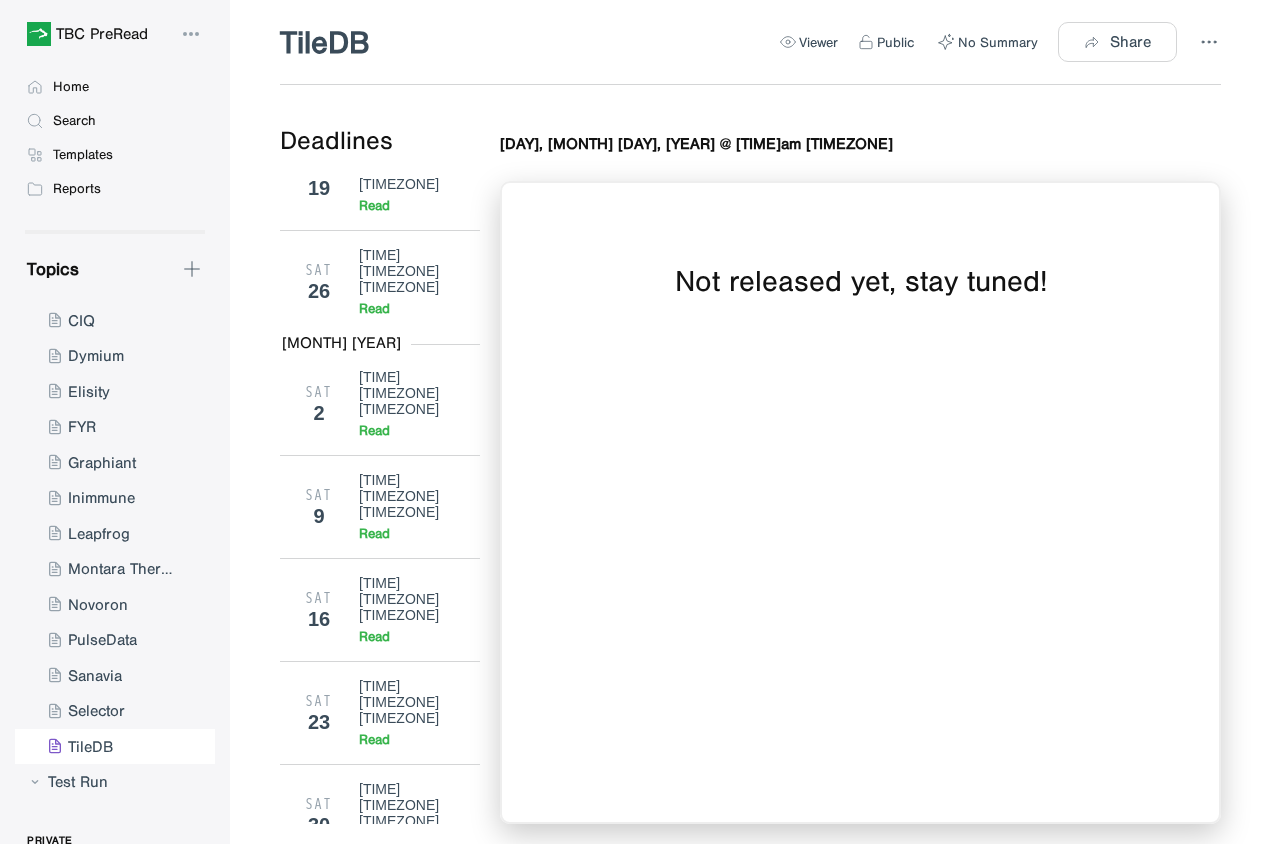 click on "[TIME]    [TIMEZONE]" at bounding box center (412, 4581) 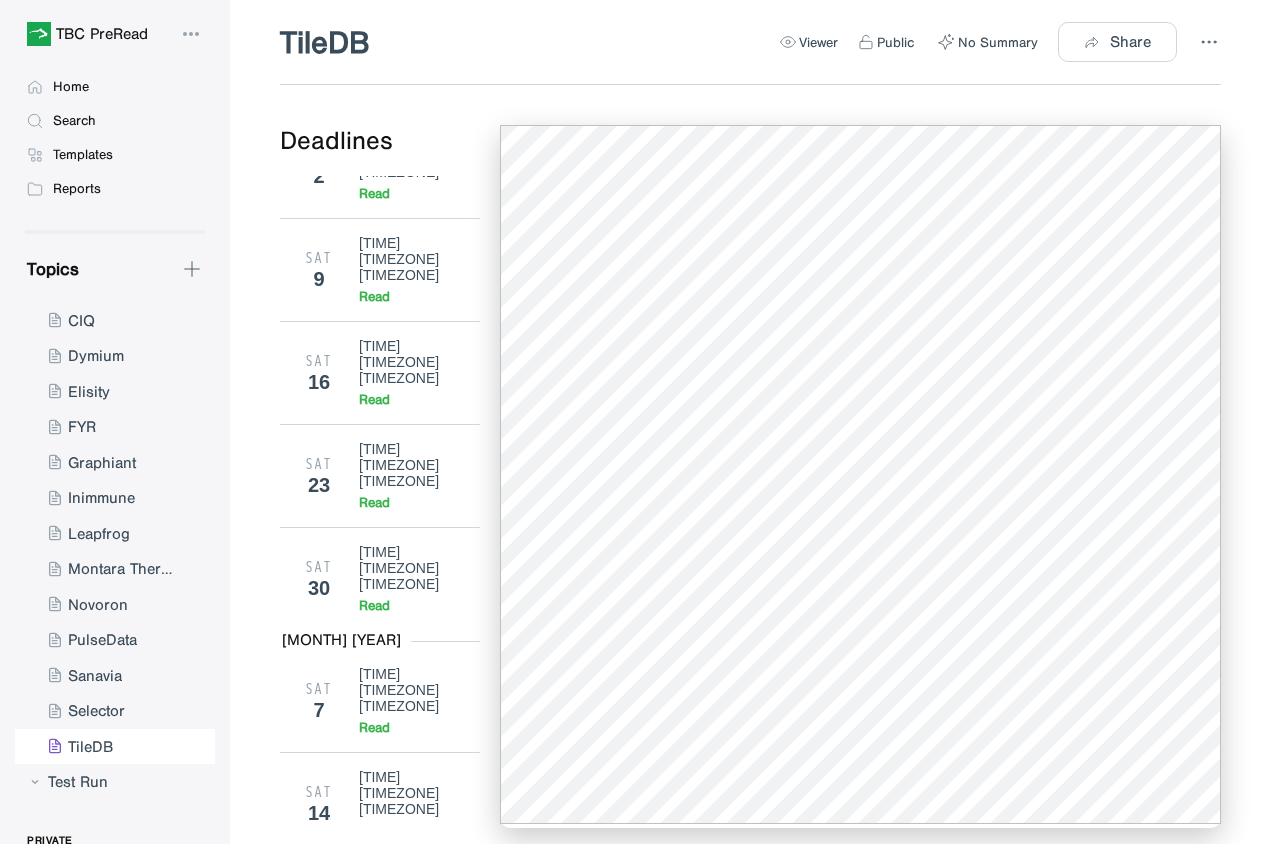 scroll, scrollTop: 9170, scrollLeft: 0, axis: vertical 